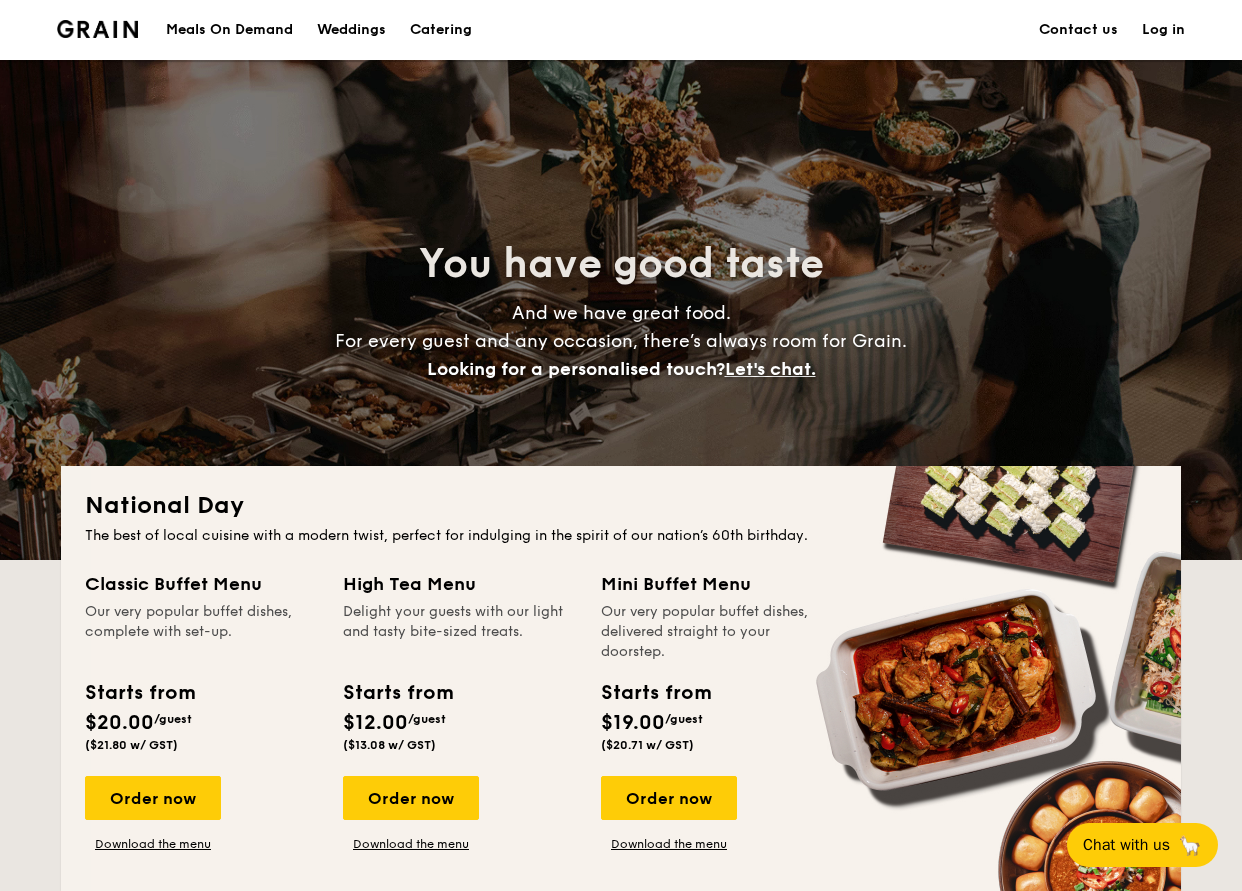 scroll, scrollTop: 0, scrollLeft: 0, axis: both 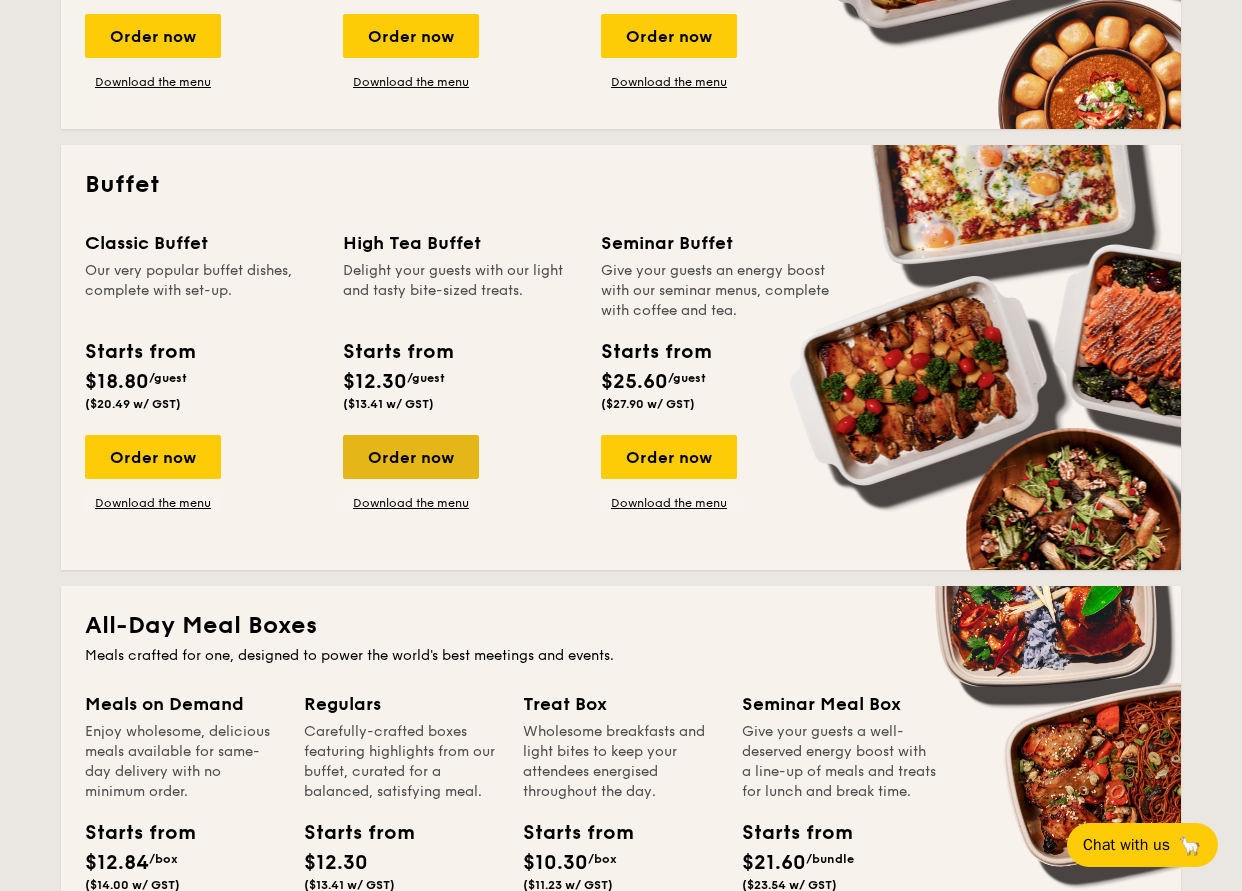 click on "Order now" at bounding box center [411, 457] 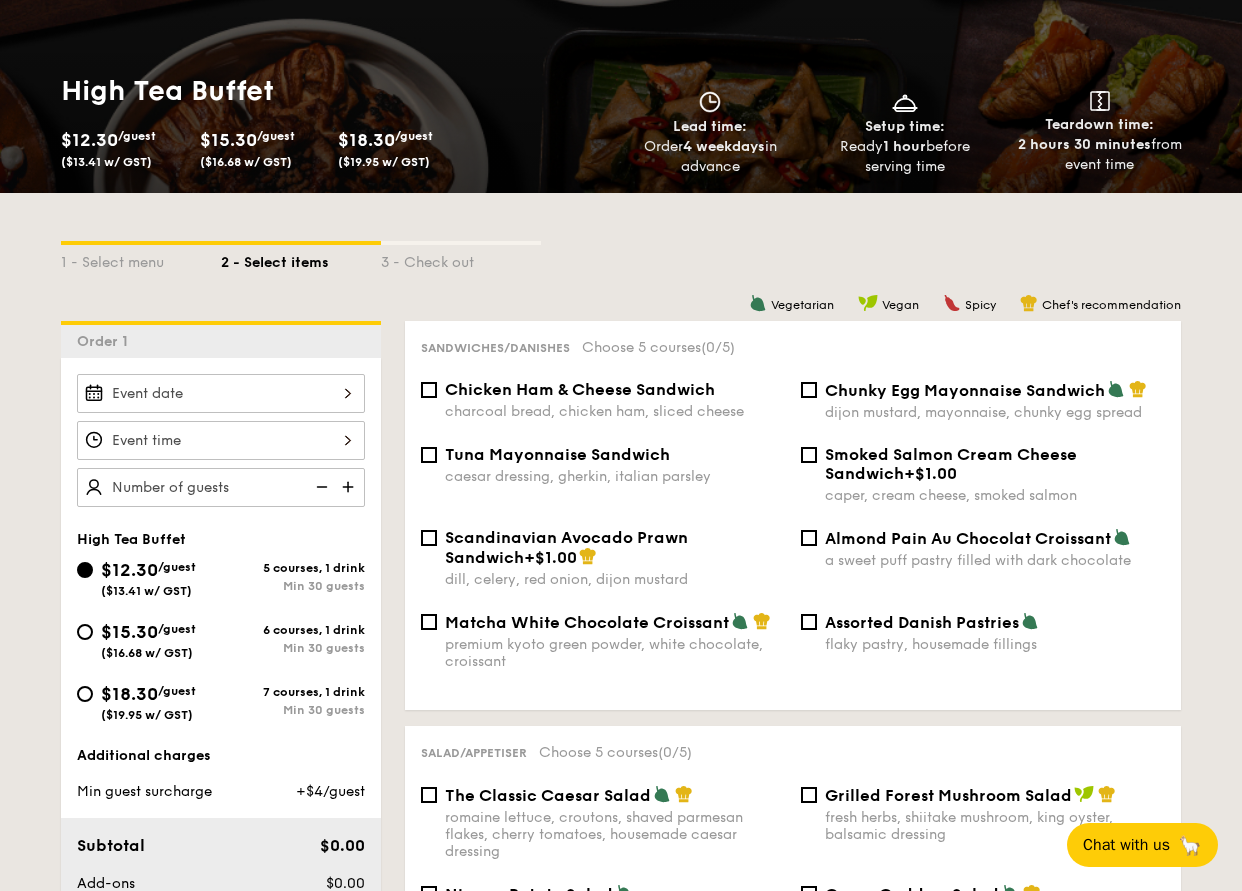 scroll, scrollTop: 210, scrollLeft: 0, axis: vertical 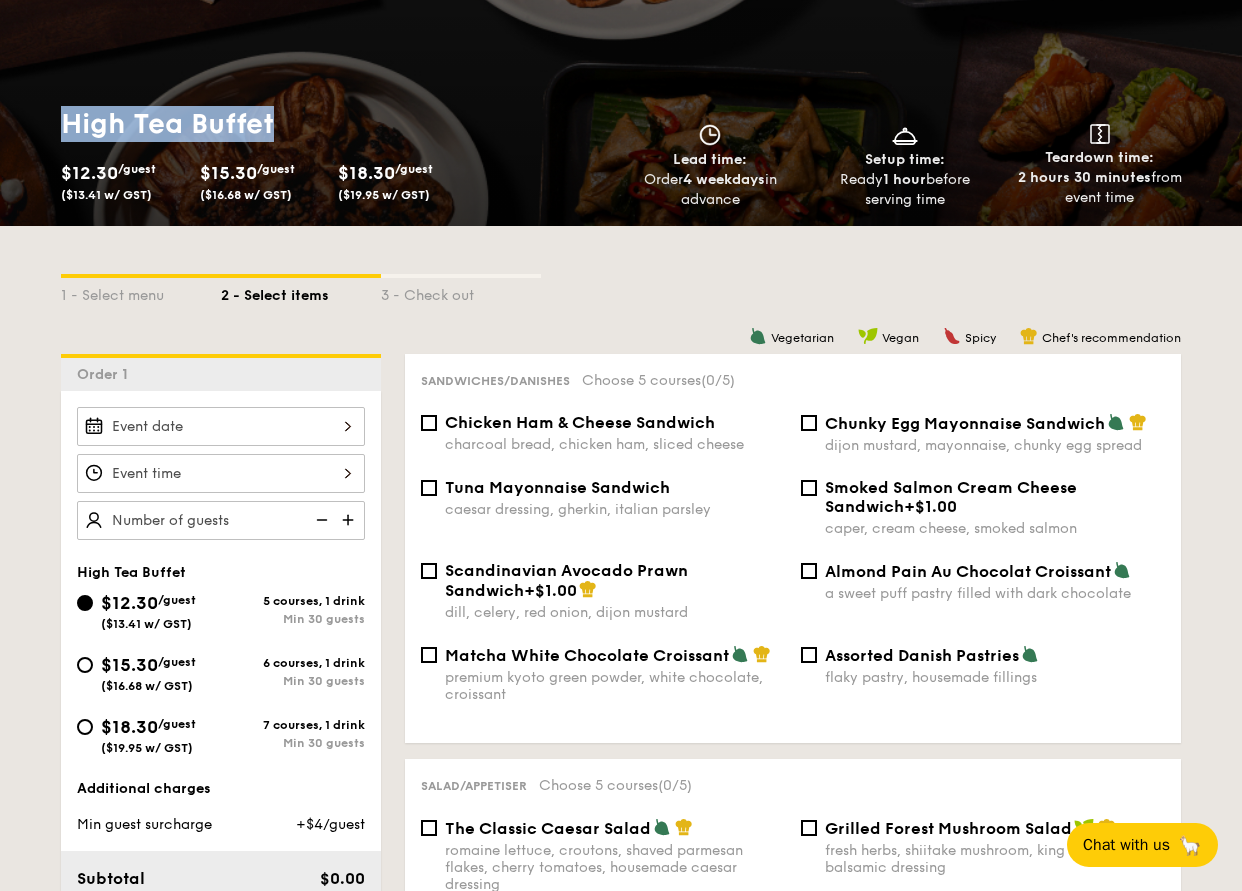 drag, startPoint x: 64, startPoint y: 125, endPoint x: 365, endPoint y: 124, distance: 301.00165 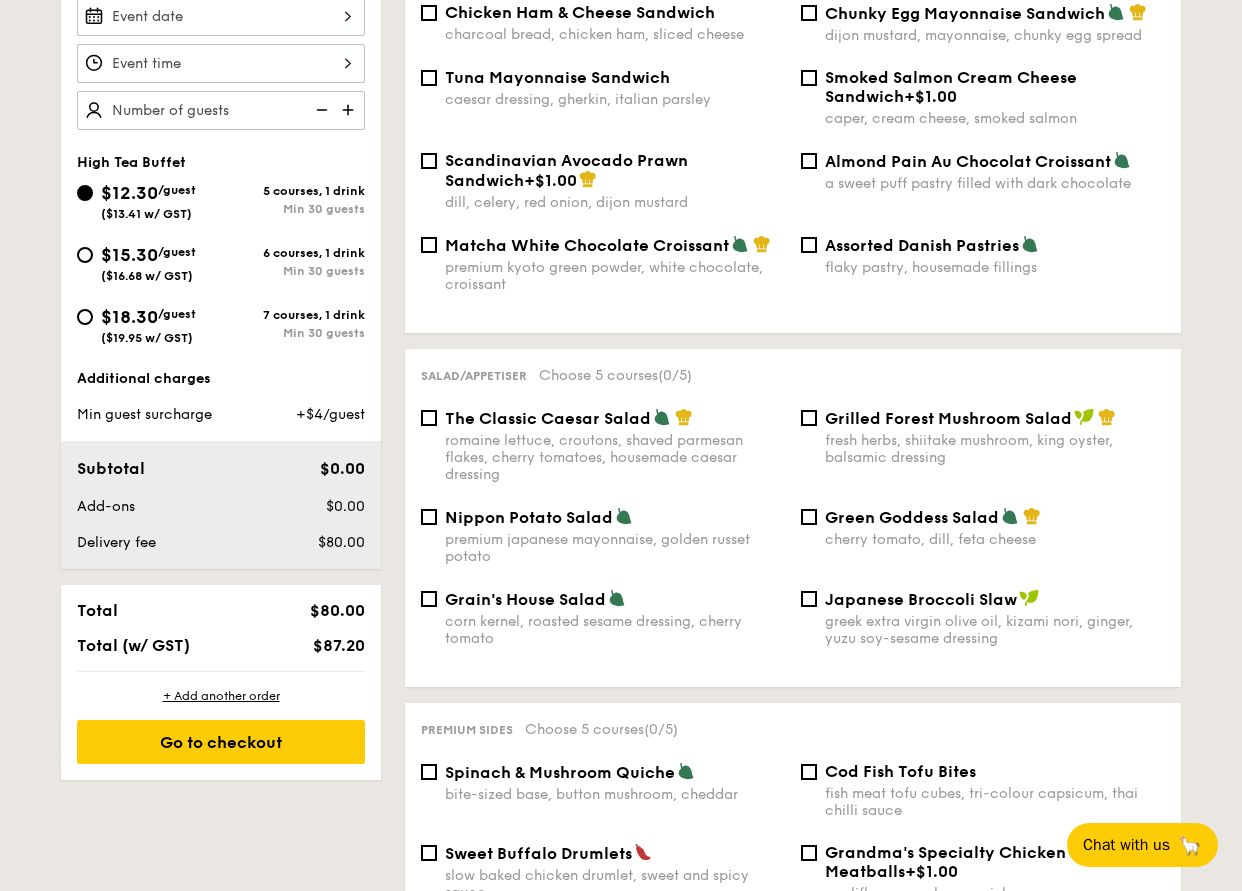scroll, scrollTop: 587, scrollLeft: 0, axis: vertical 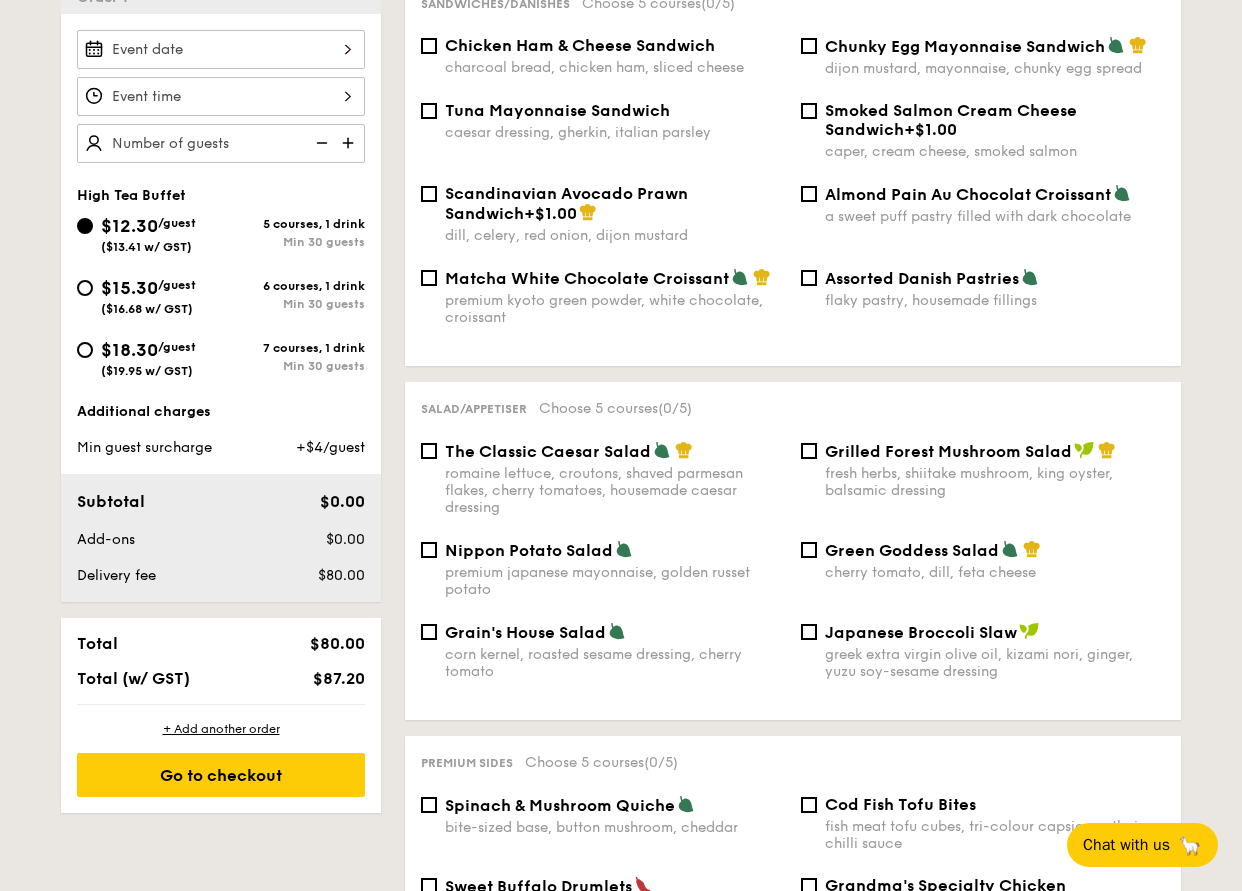drag, startPoint x: 262, startPoint y: 223, endPoint x: 365, endPoint y: 226, distance: 103.04368 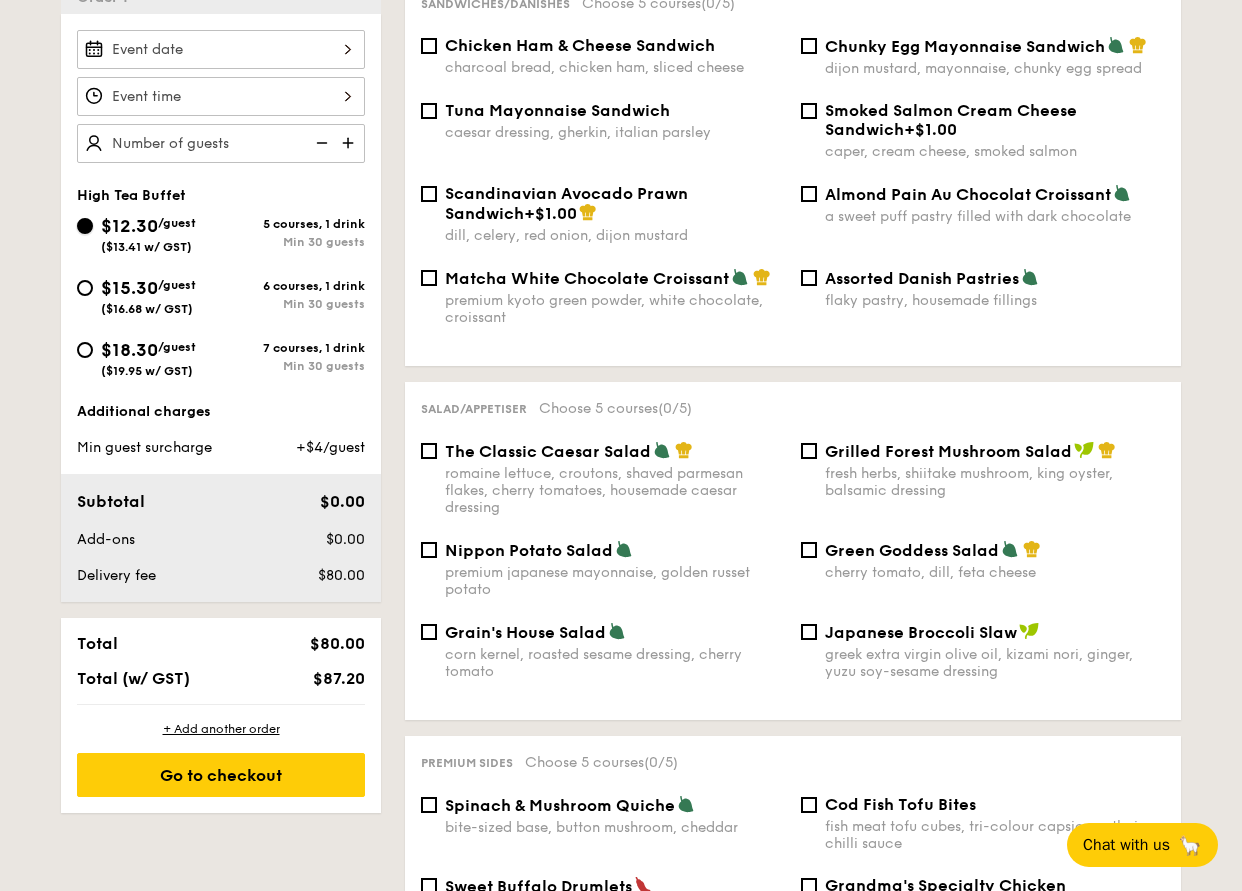 click on "$12.30
/guest
($13.41 w/ GST)
5 courses, 1 drink
Min 30 guests" at bounding box center [85, 226] 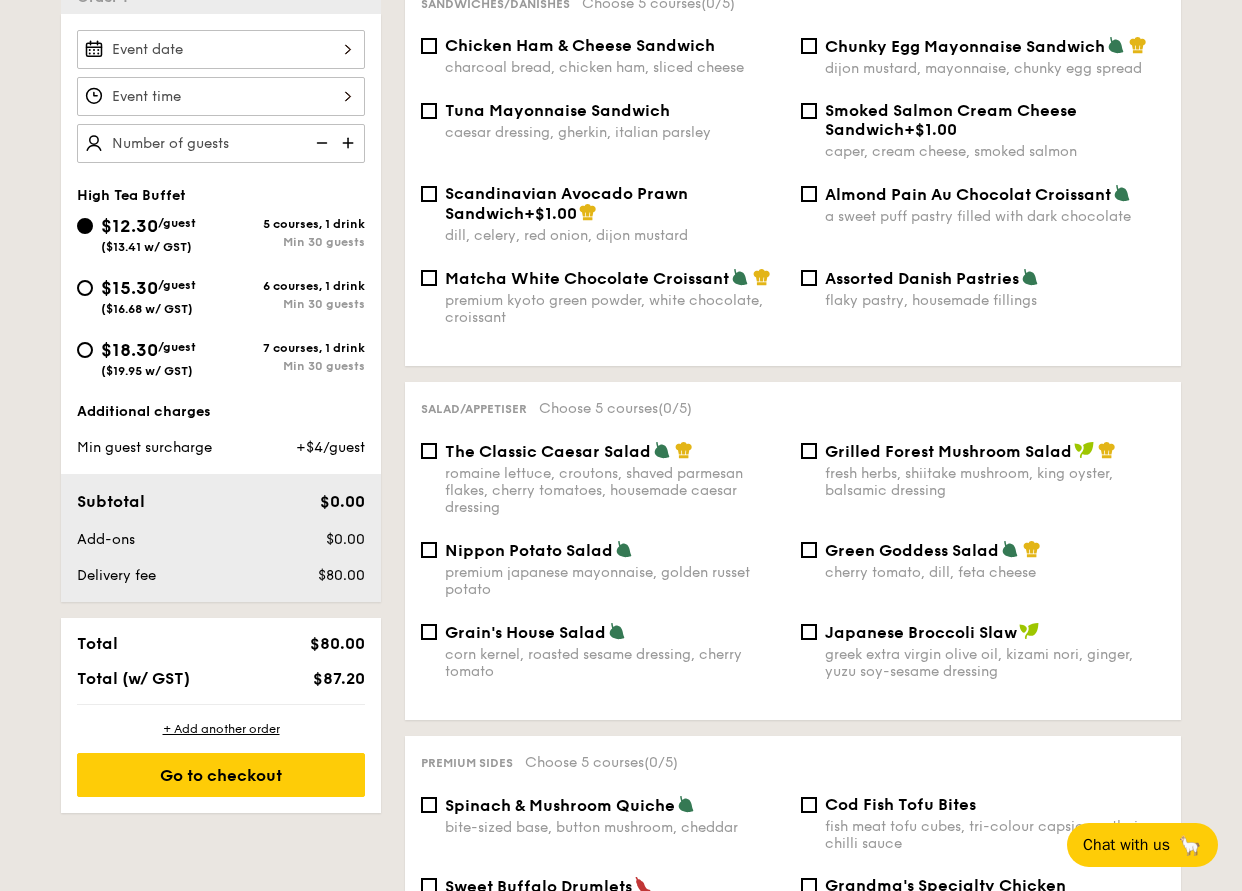 drag, startPoint x: 262, startPoint y: 226, endPoint x: 363, endPoint y: 225, distance: 101.00495 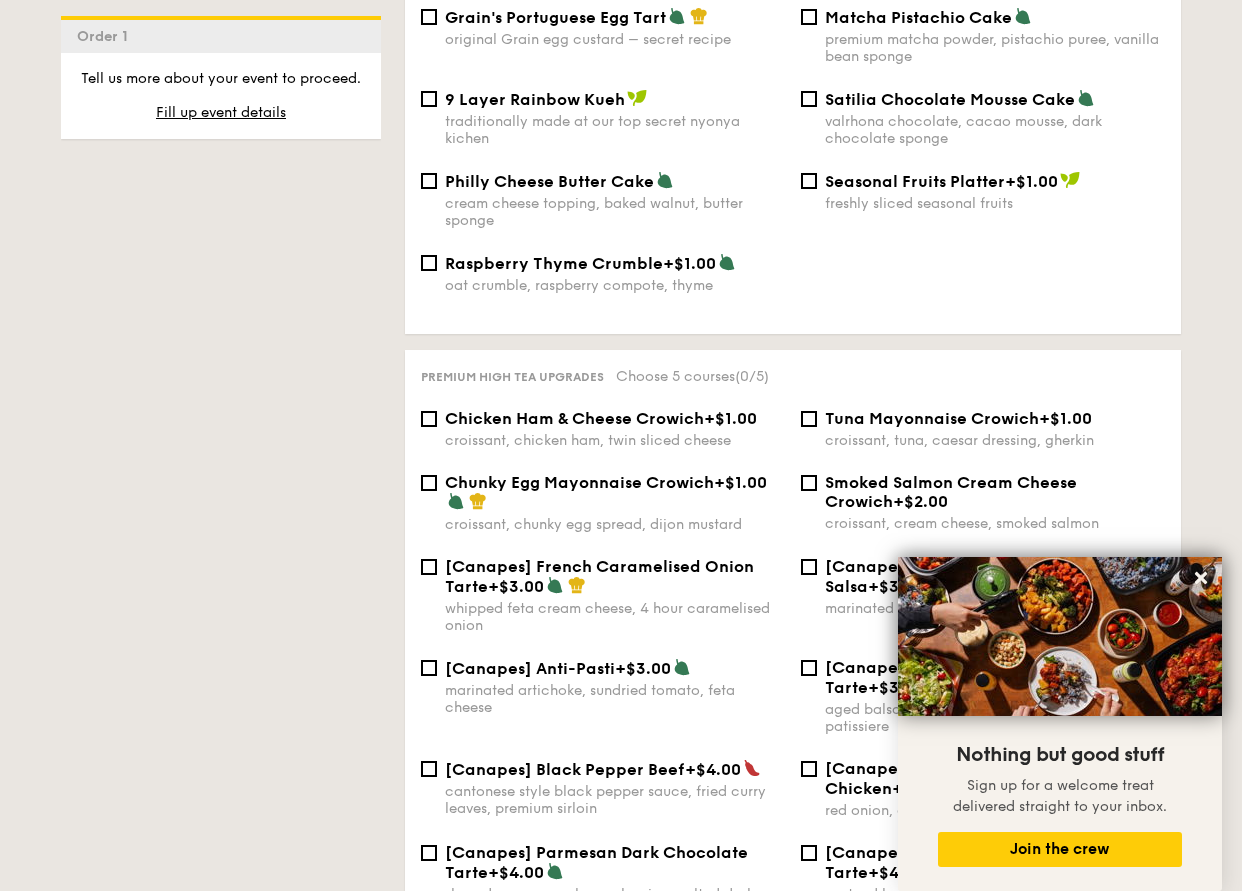 scroll, scrollTop: 2612, scrollLeft: 0, axis: vertical 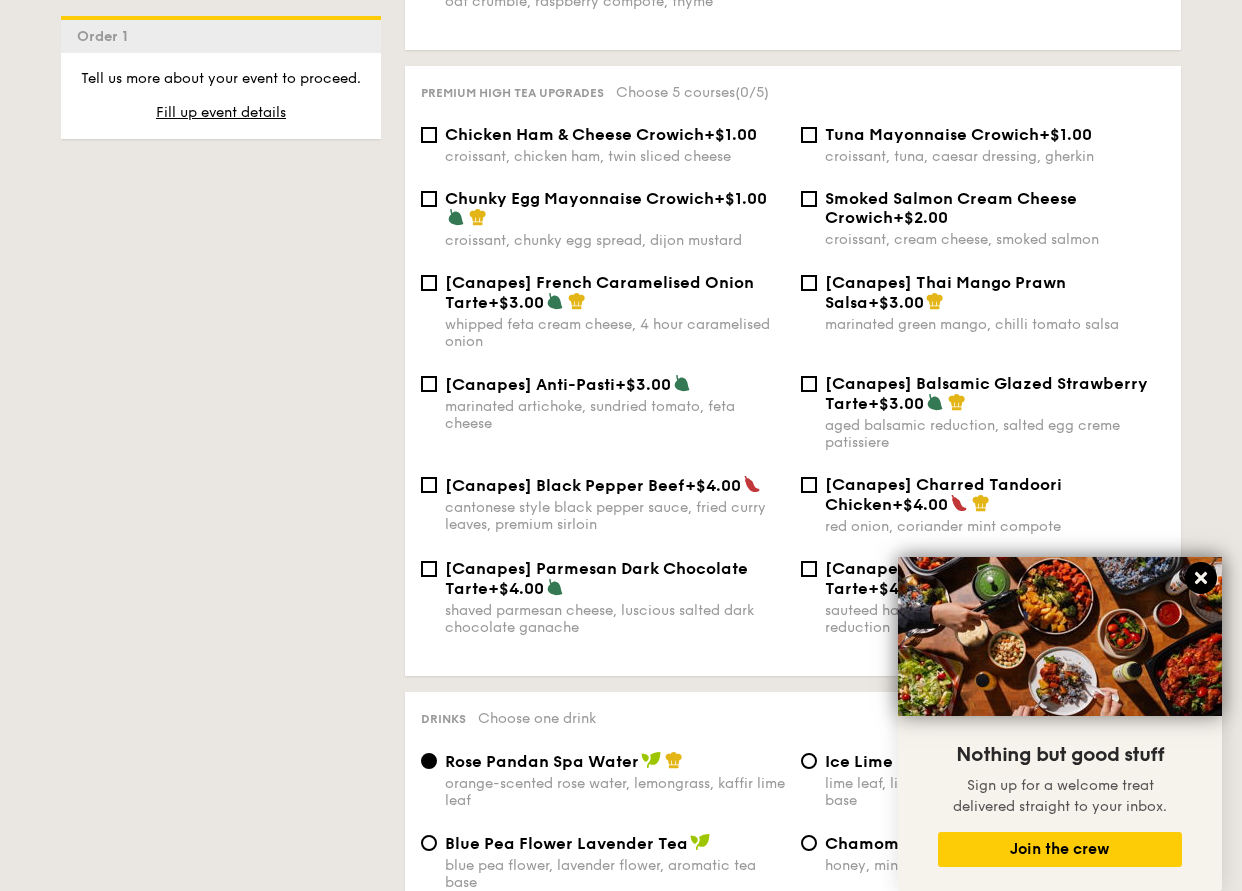 click 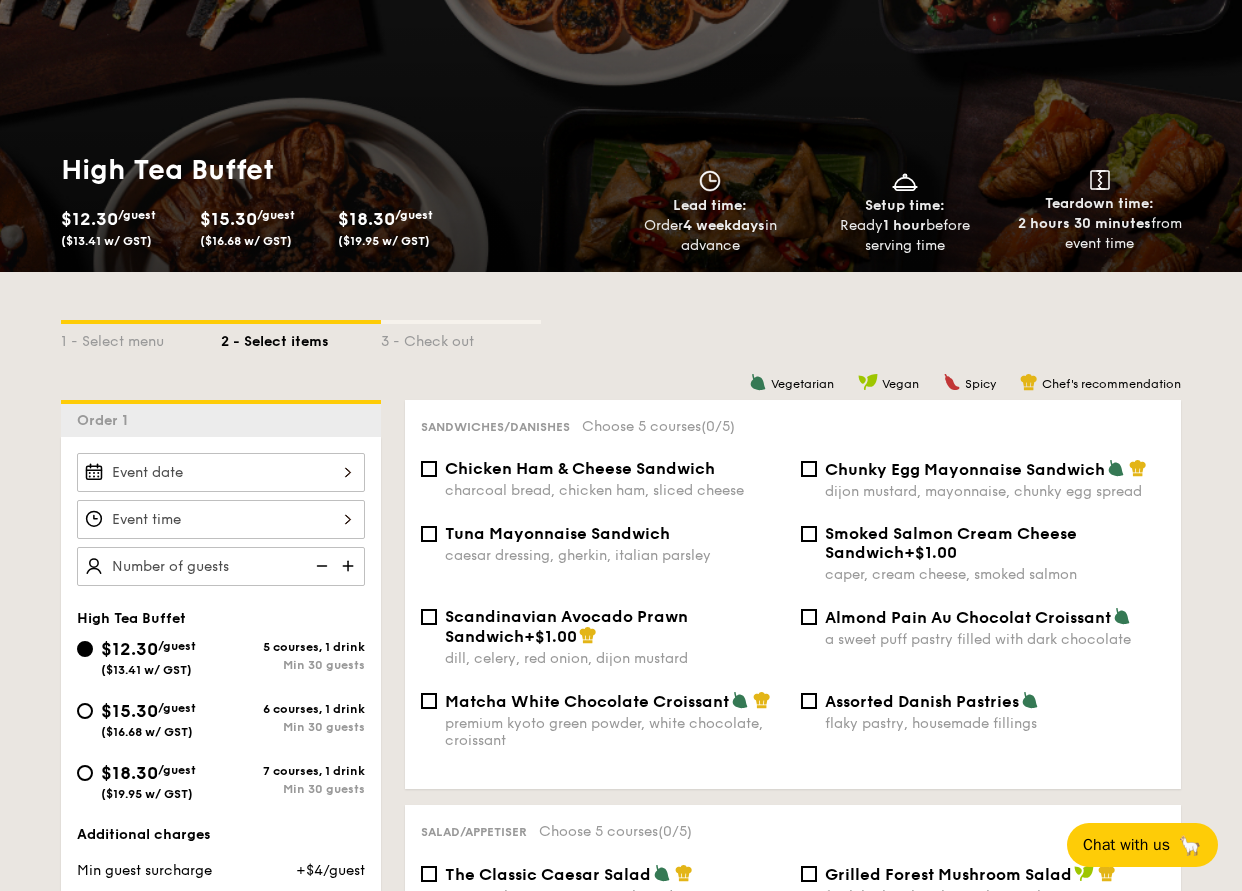 scroll, scrollTop: 0, scrollLeft: 0, axis: both 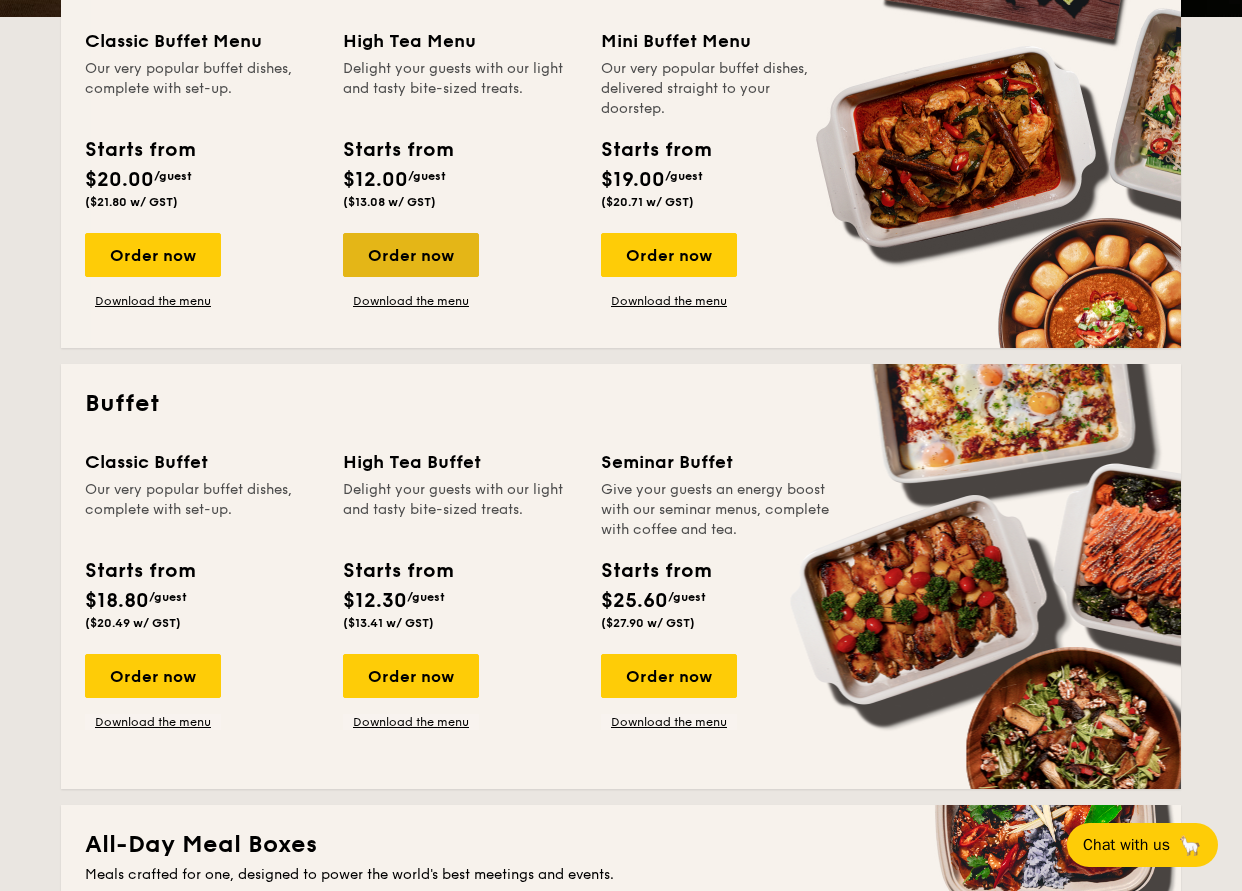 click on "Order now" at bounding box center (411, 255) 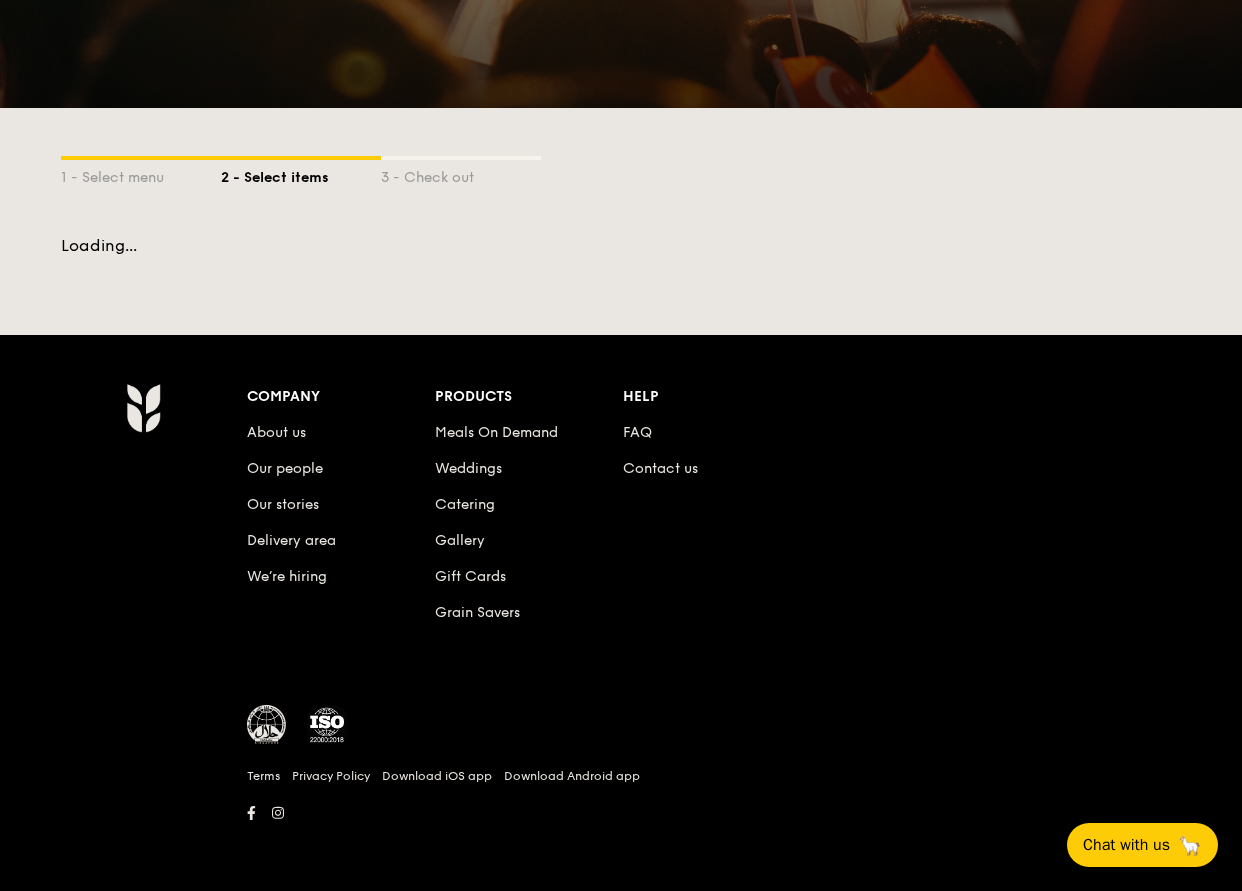 scroll, scrollTop: 0, scrollLeft: 0, axis: both 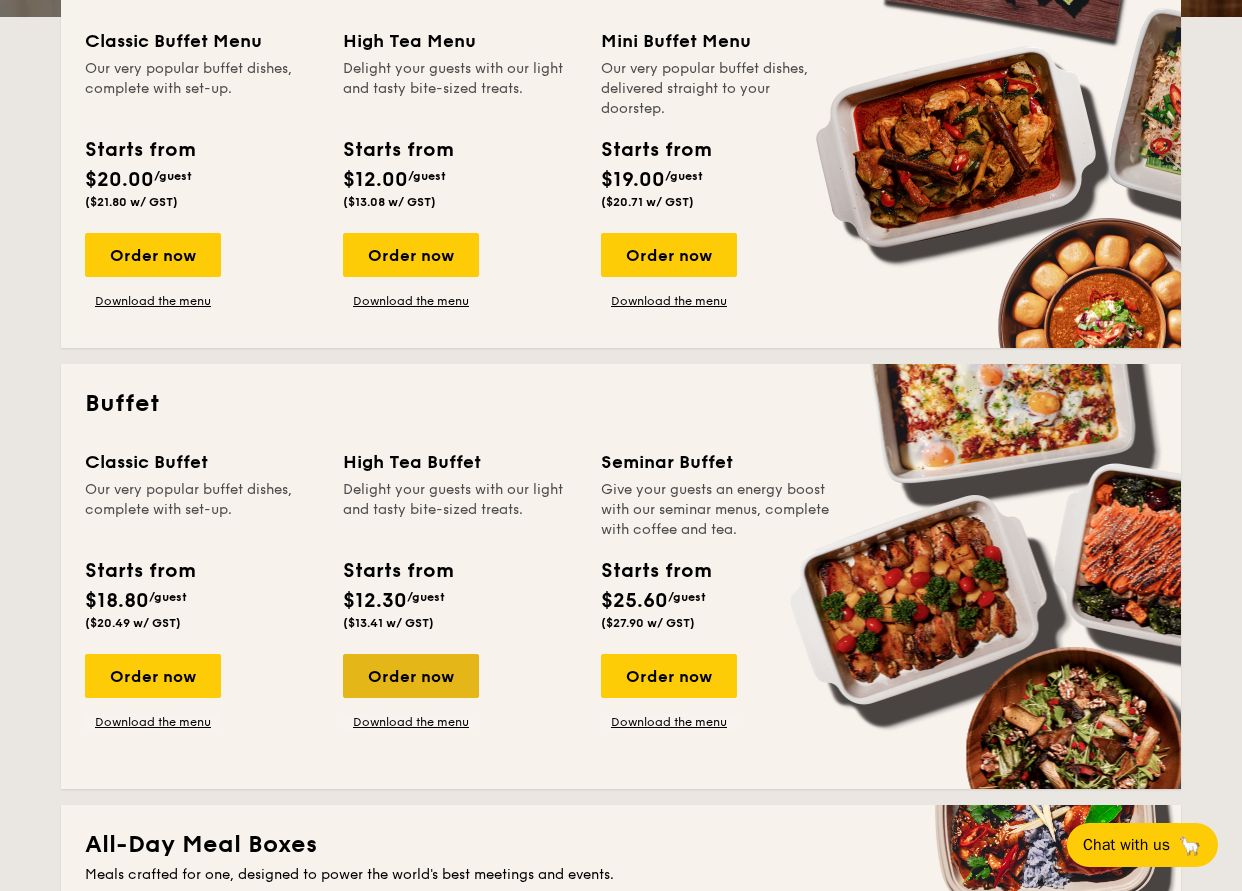 click on "Order now" at bounding box center [411, 676] 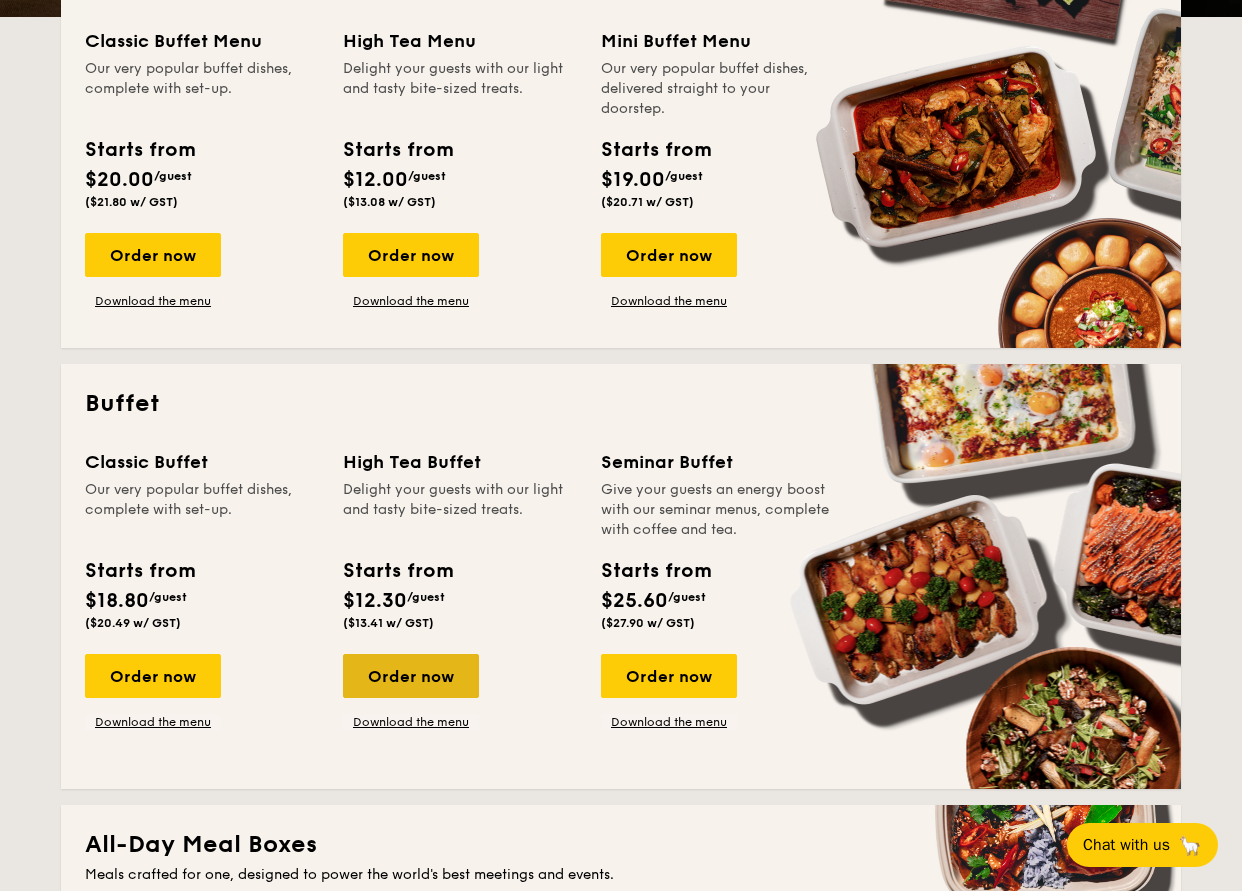 scroll, scrollTop: 0, scrollLeft: 0, axis: both 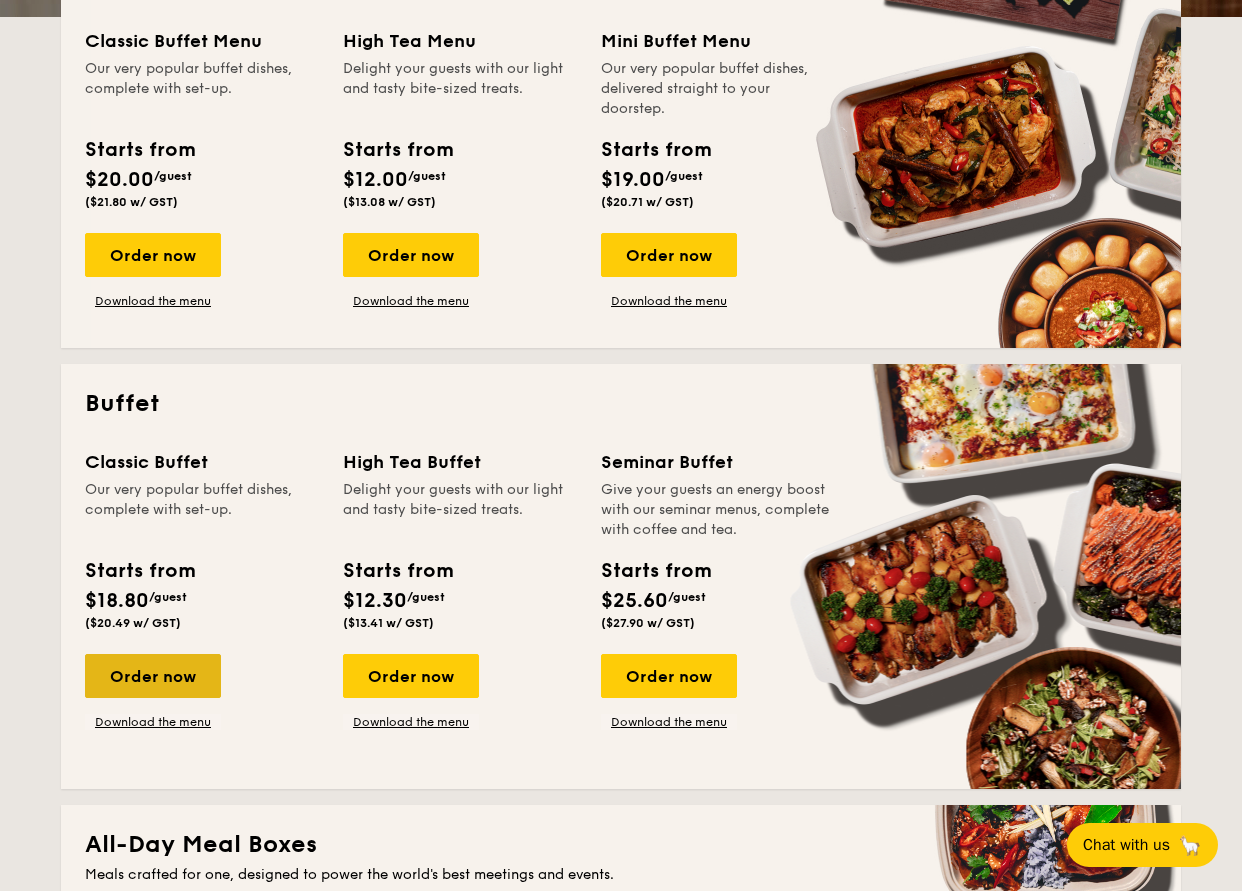click on "Order now" at bounding box center [153, 676] 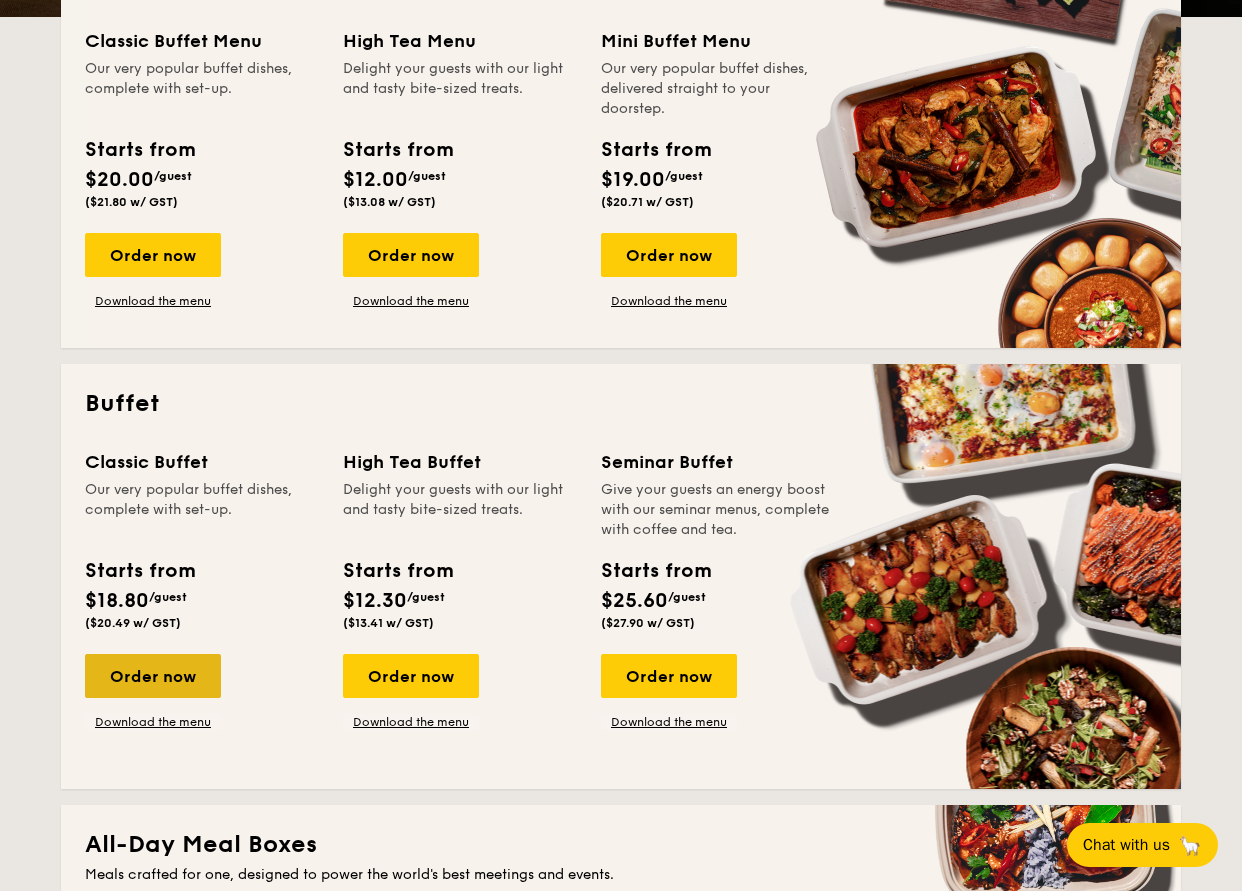 scroll, scrollTop: 0, scrollLeft: 0, axis: both 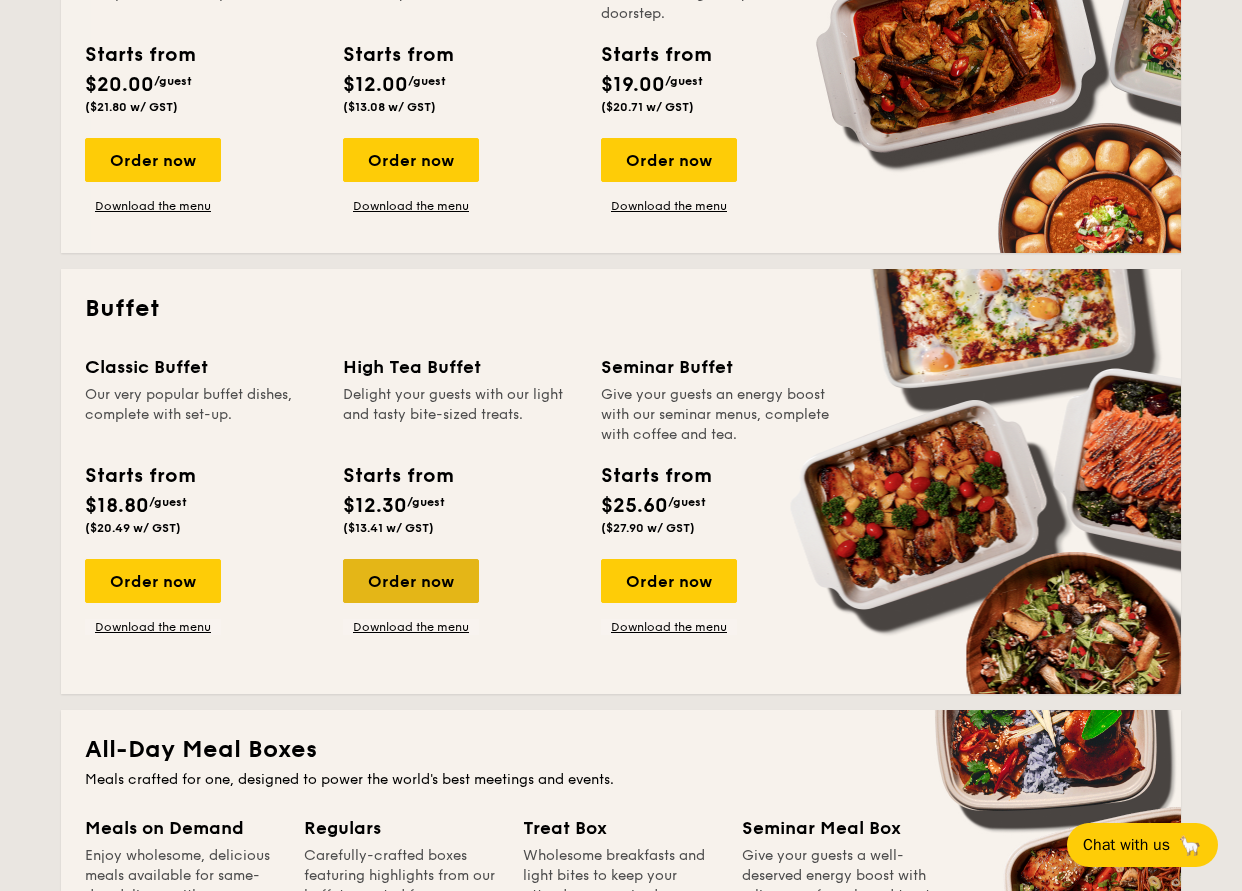 click on "Order now" at bounding box center (411, 581) 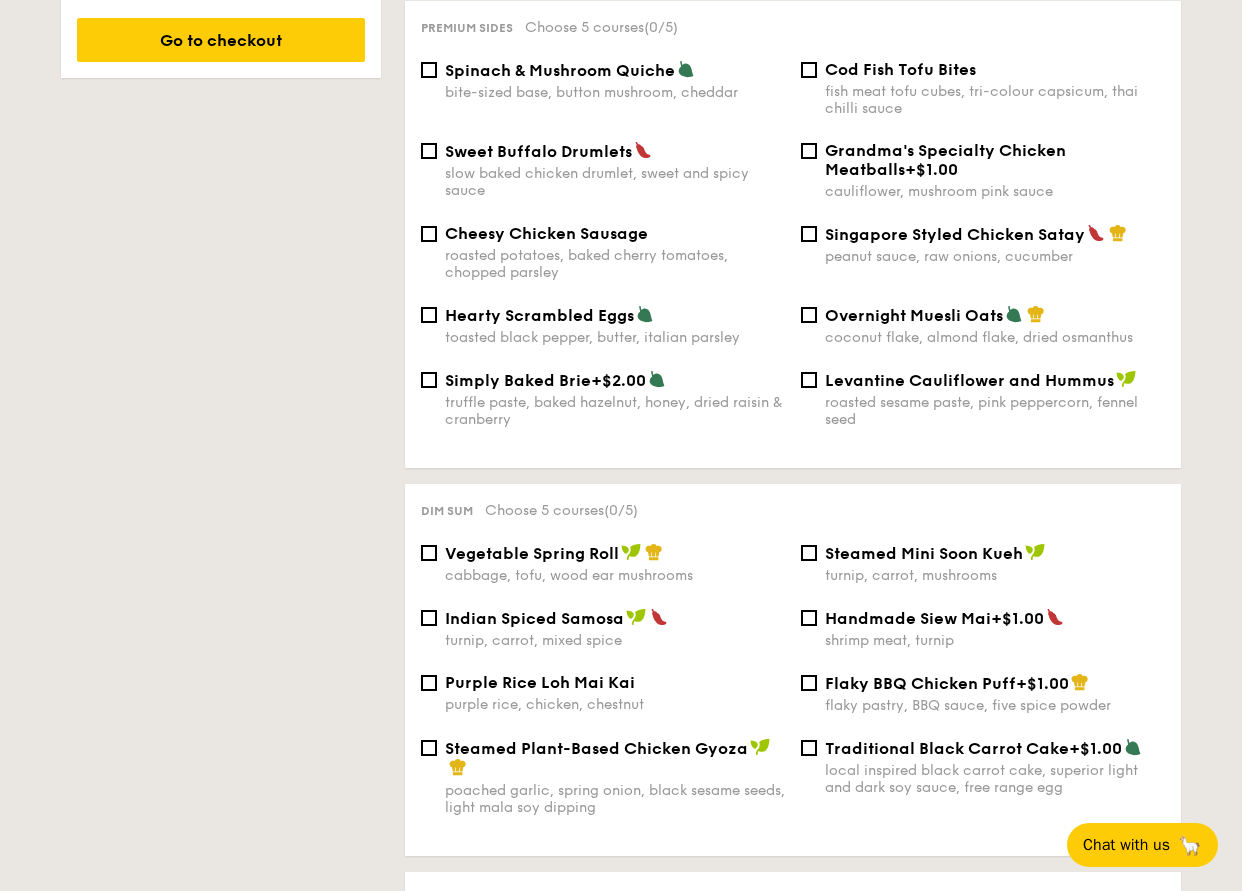 scroll, scrollTop: 1342, scrollLeft: 0, axis: vertical 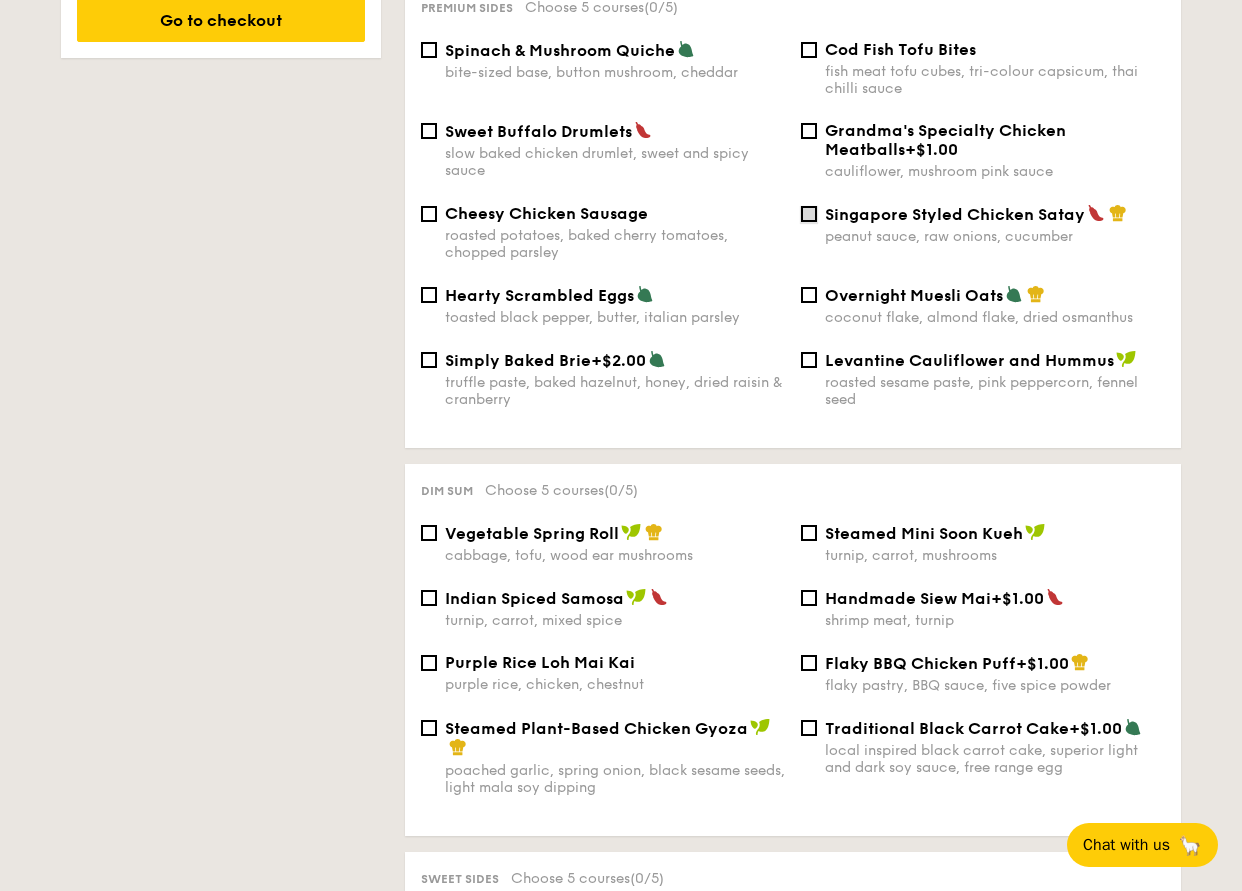 click on "Singapore Styled Chicken Satay peanut sauce, raw onions, cucumber" at bounding box center (809, 214) 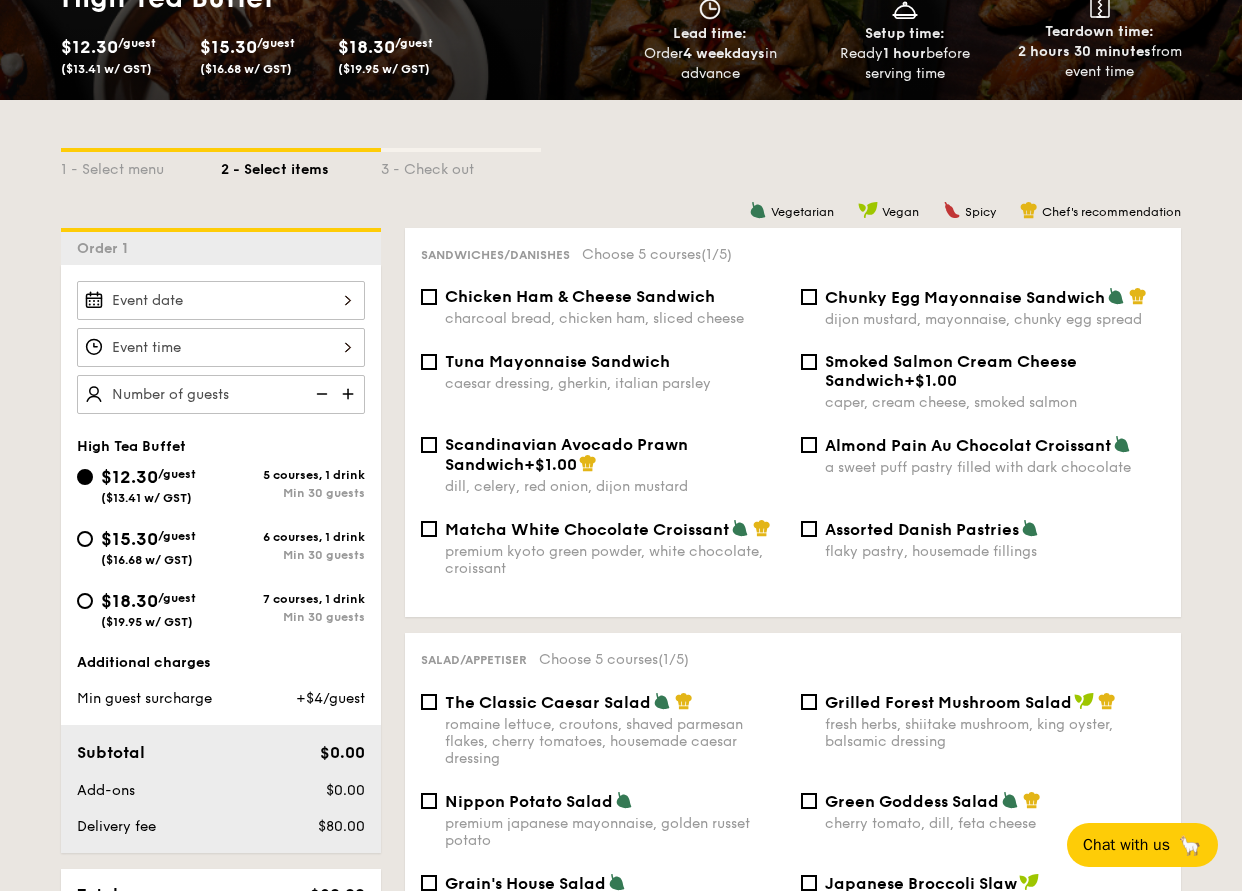 scroll, scrollTop: 397, scrollLeft: 0, axis: vertical 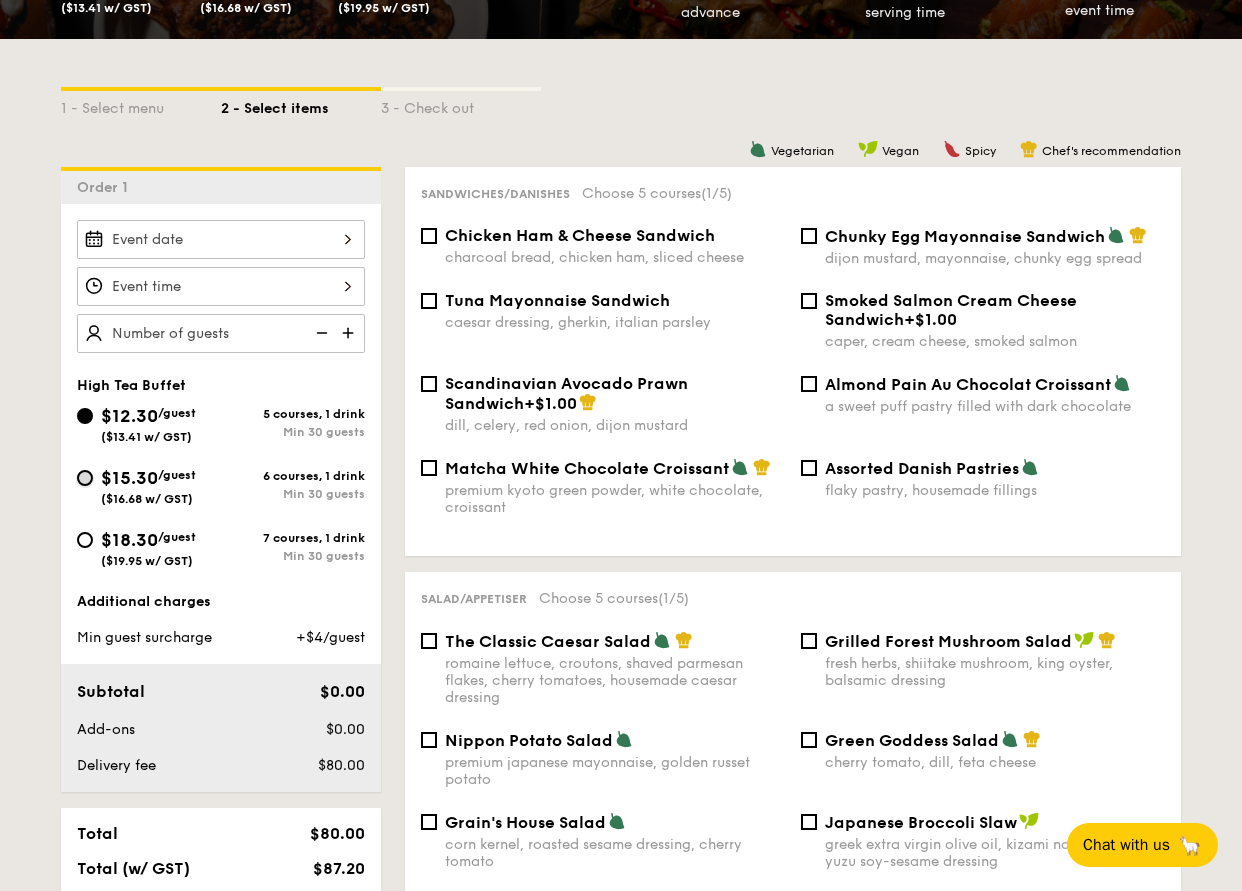 click on "$15.30
/guest
($16.68 w/ GST)
6 courses, 1 drink
Min 30 guests" at bounding box center [85, 478] 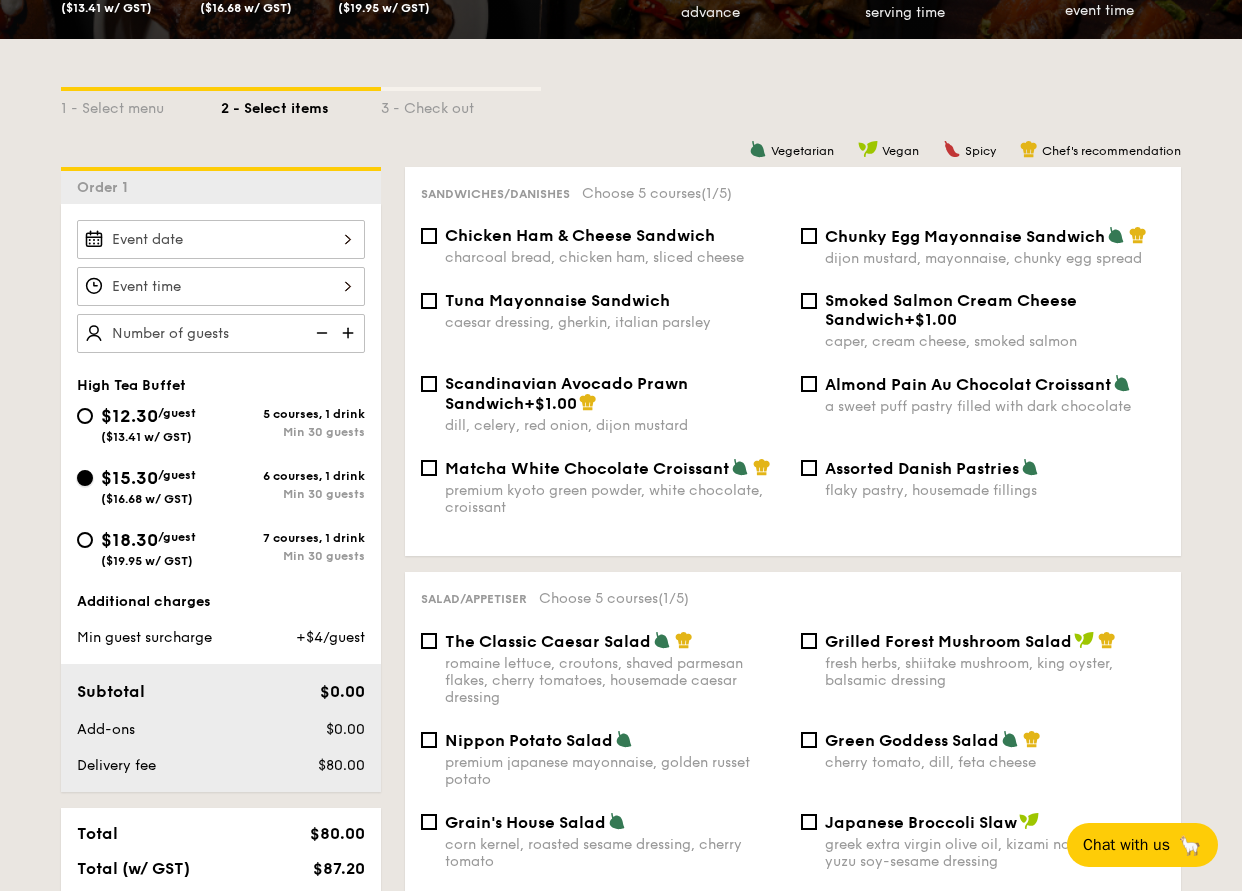 checkbox on "false" 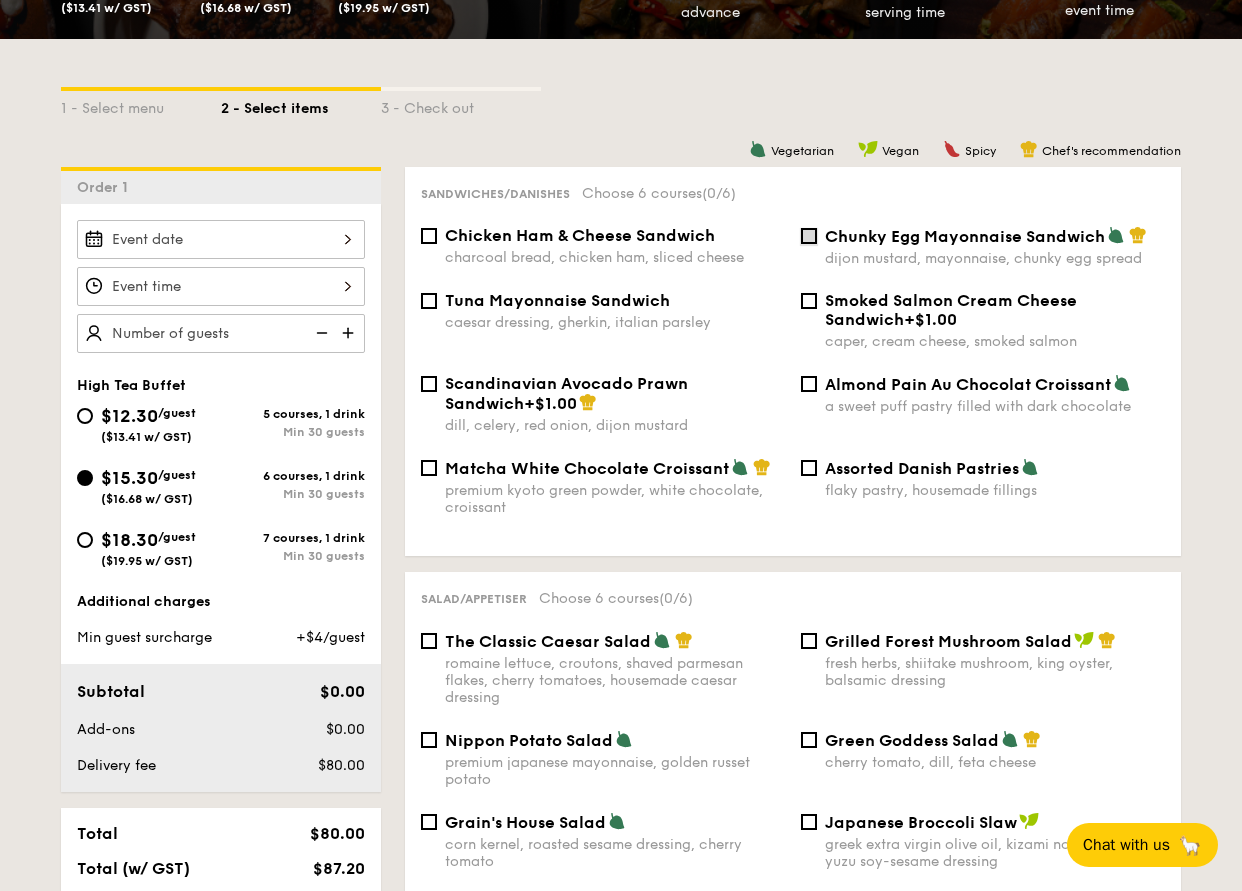 click on "Chunky Egg Mayonnaise Sandwich dijon mustard, mayonnaise, chunky egg spread" at bounding box center (809, 236) 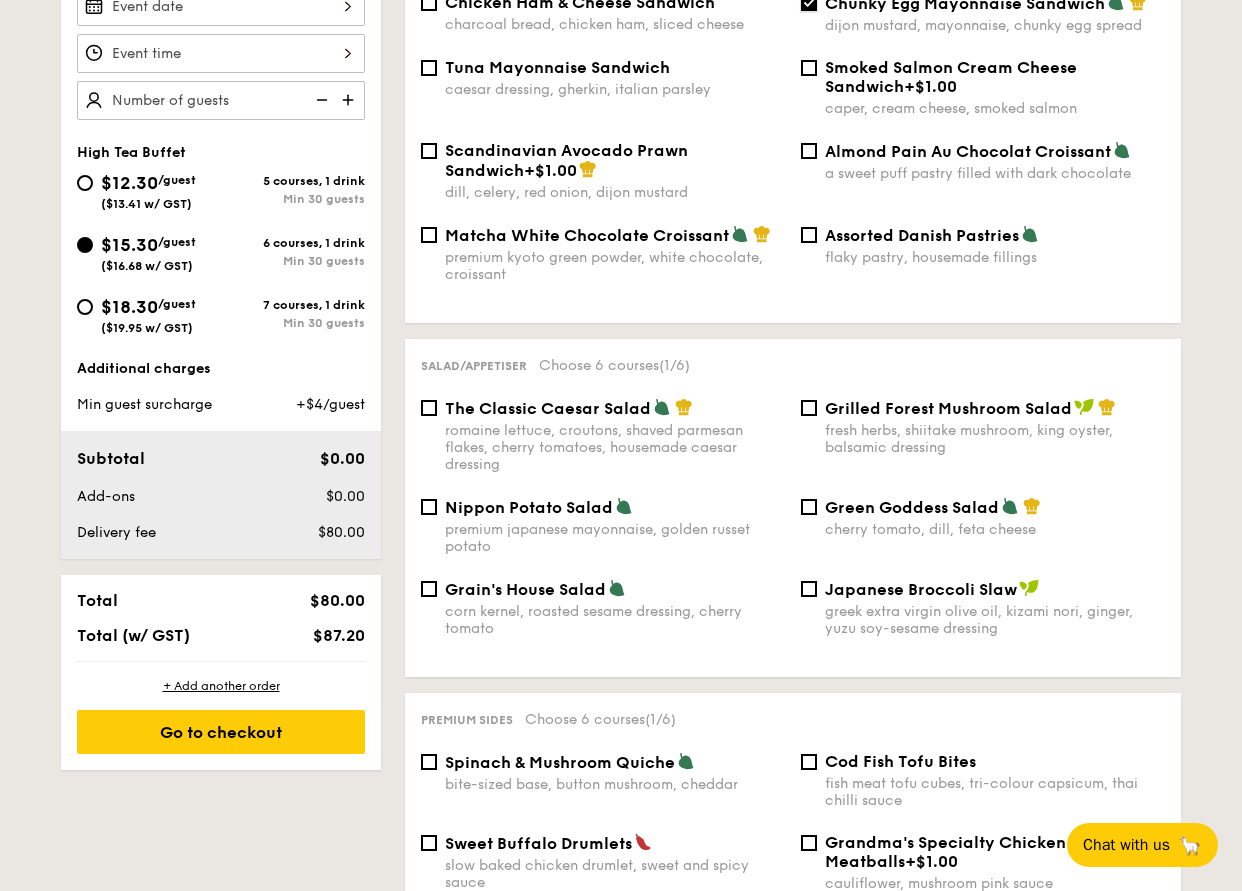scroll, scrollTop: 663, scrollLeft: 0, axis: vertical 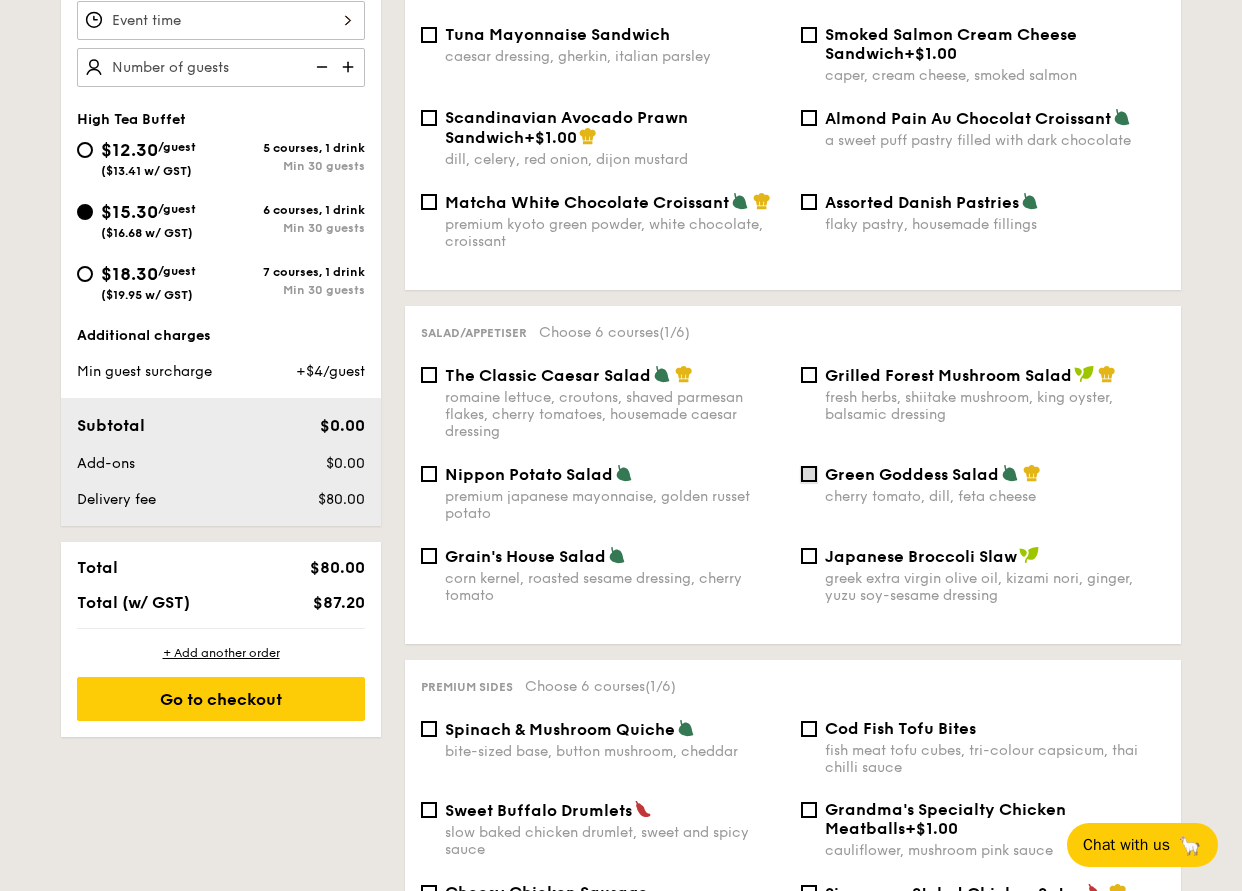 click on "Green Goddess Salad cherry tomato, dill, feta cheese" at bounding box center [809, 474] 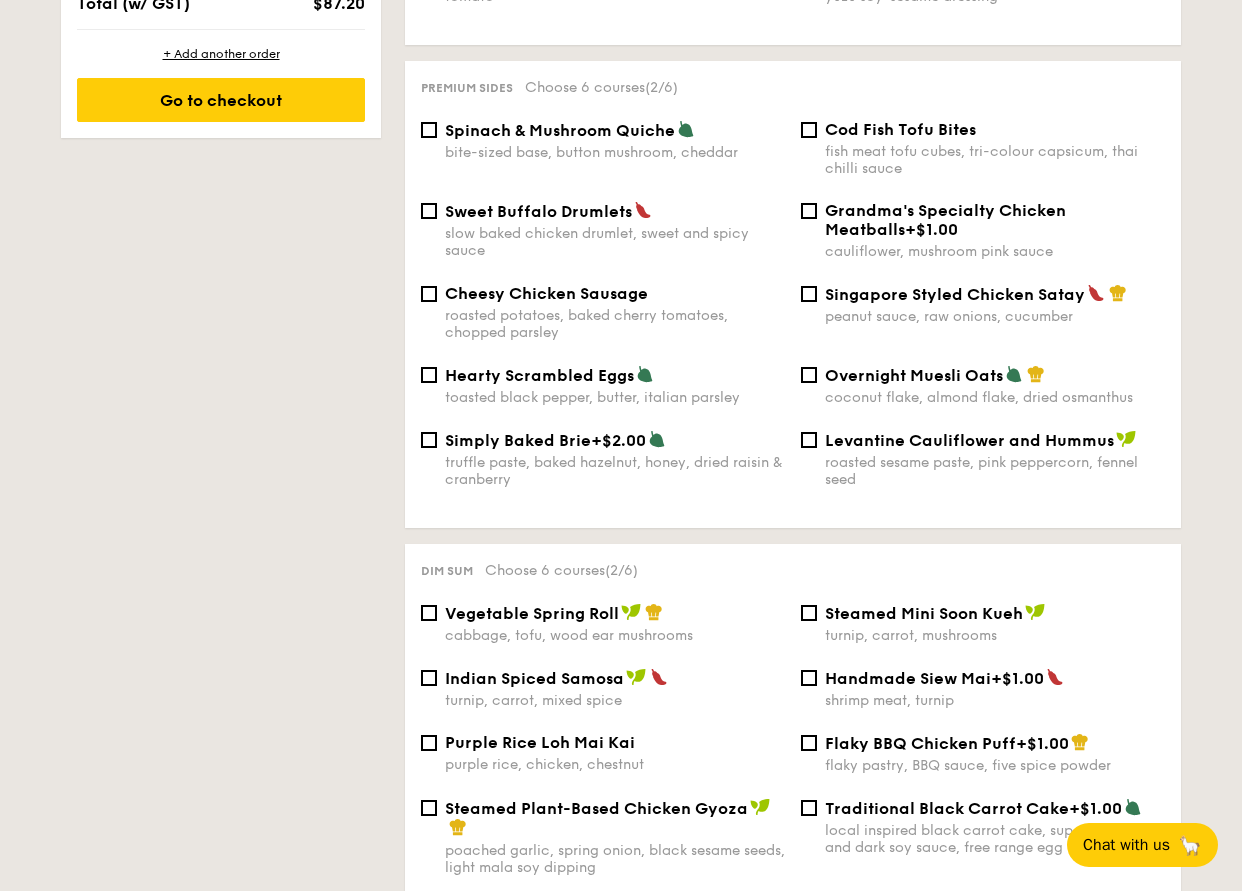 scroll, scrollTop: 1264, scrollLeft: 0, axis: vertical 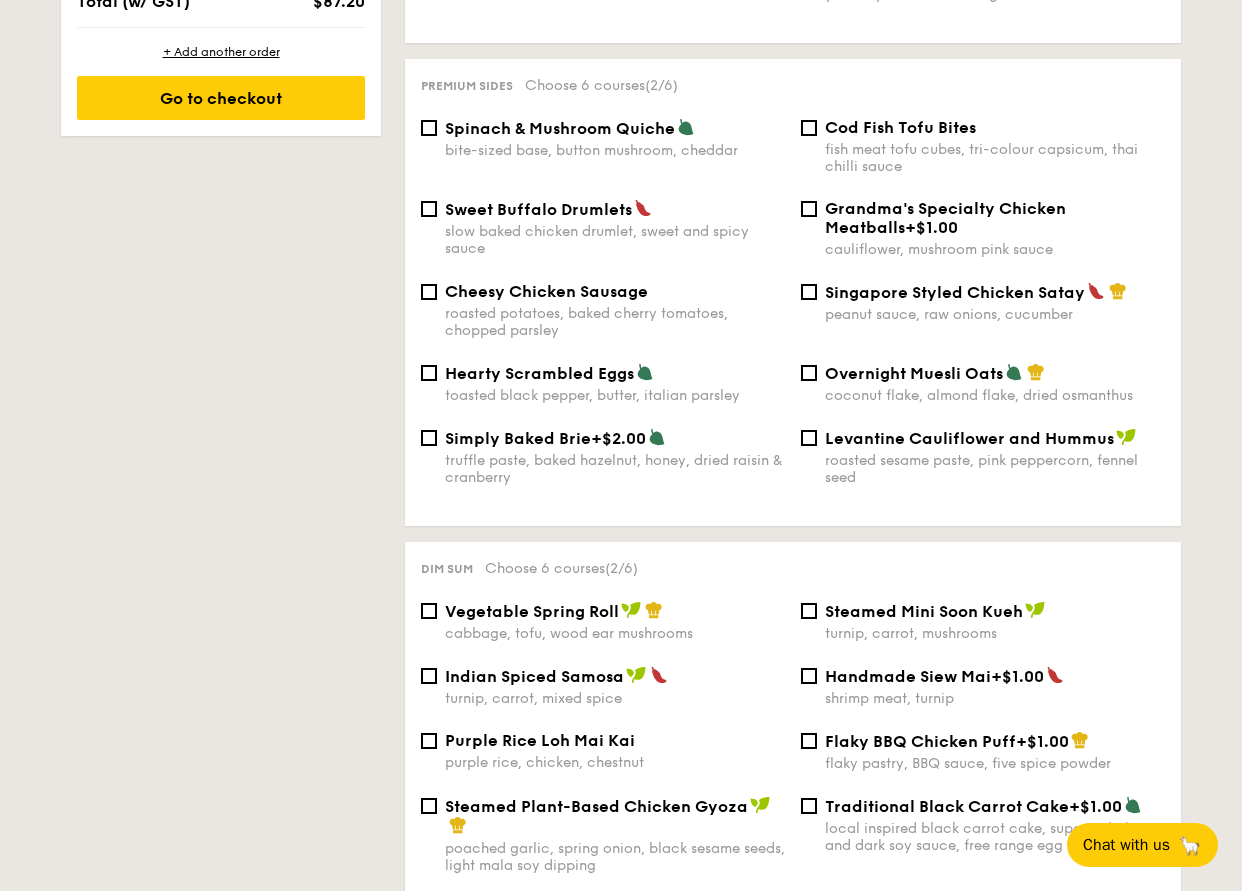 click on "Singapore Styled Chicken Satay peanut sauce, raw onions, cucumber" at bounding box center [983, 302] 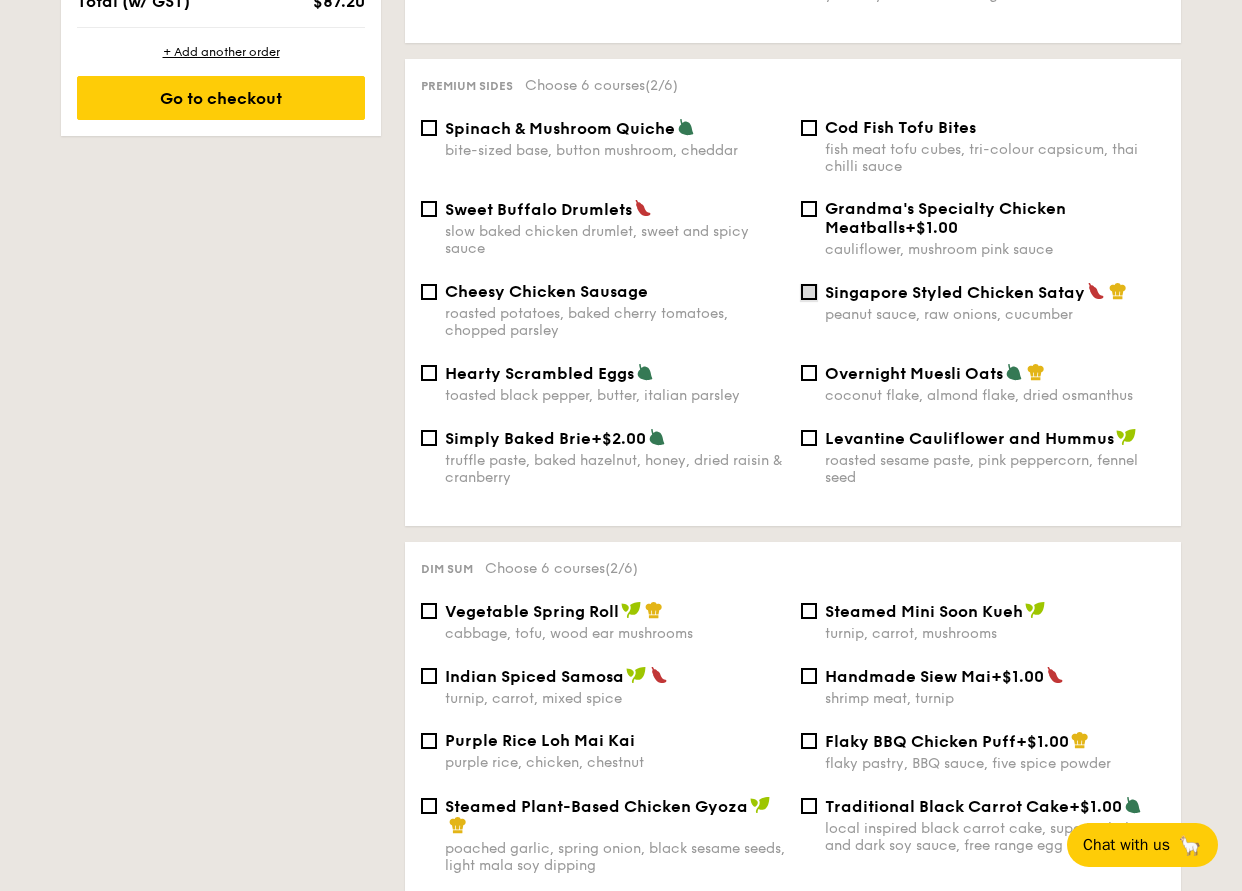click on "Singapore Styled Chicken Satay peanut sauce, raw onions, cucumber" at bounding box center (809, 292) 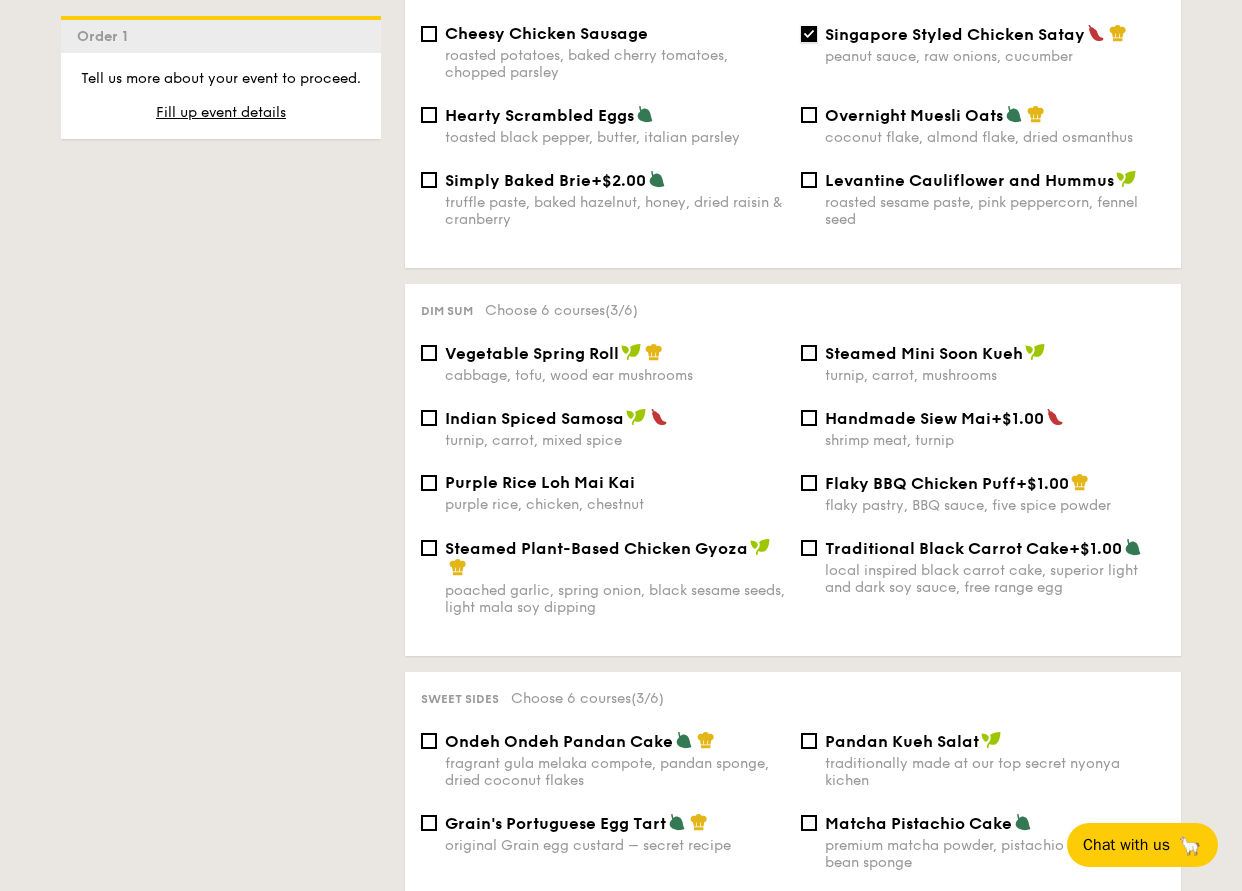 scroll, scrollTop: 1535, scrollLeft: 0, axis: vertical 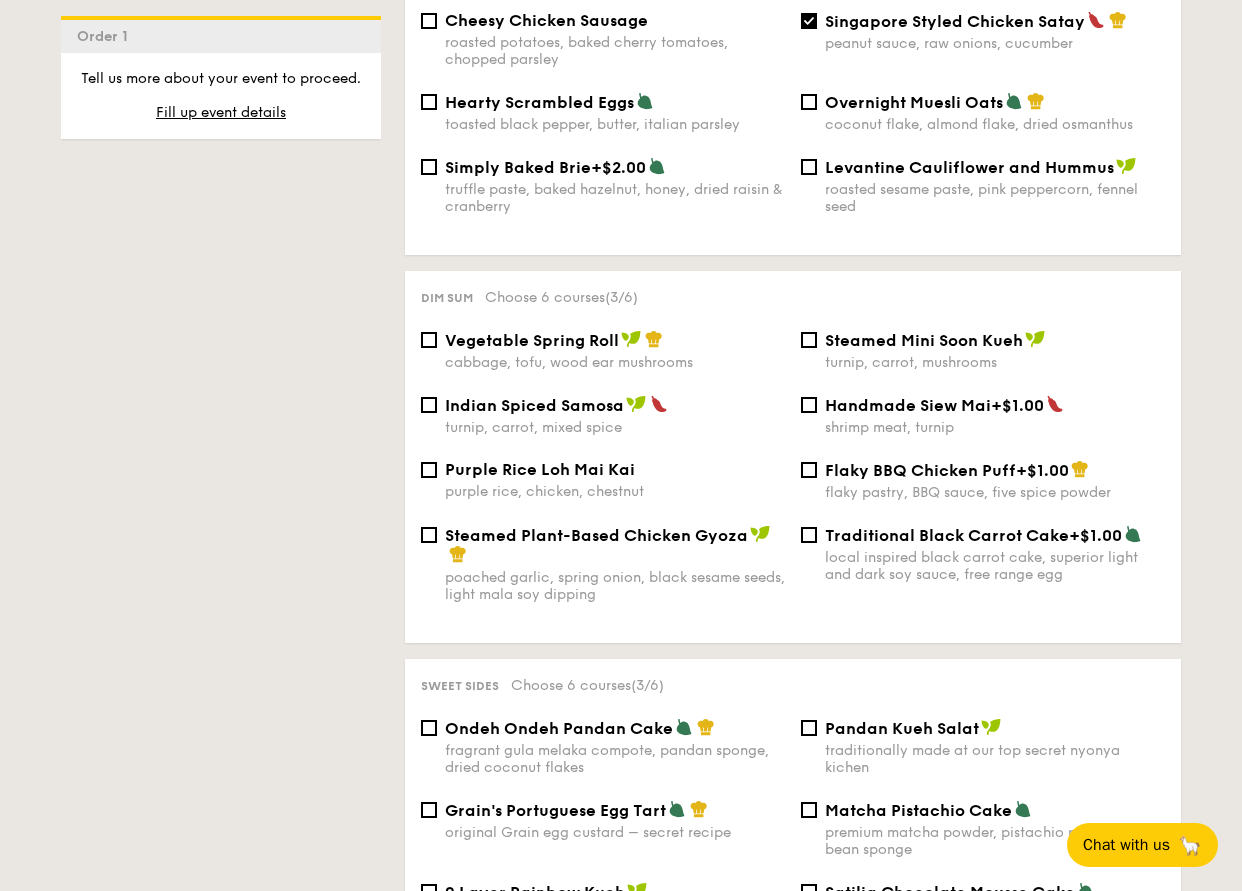 click on "Purple Rice Loh Mai Kai" at bounding box center [540, 469] 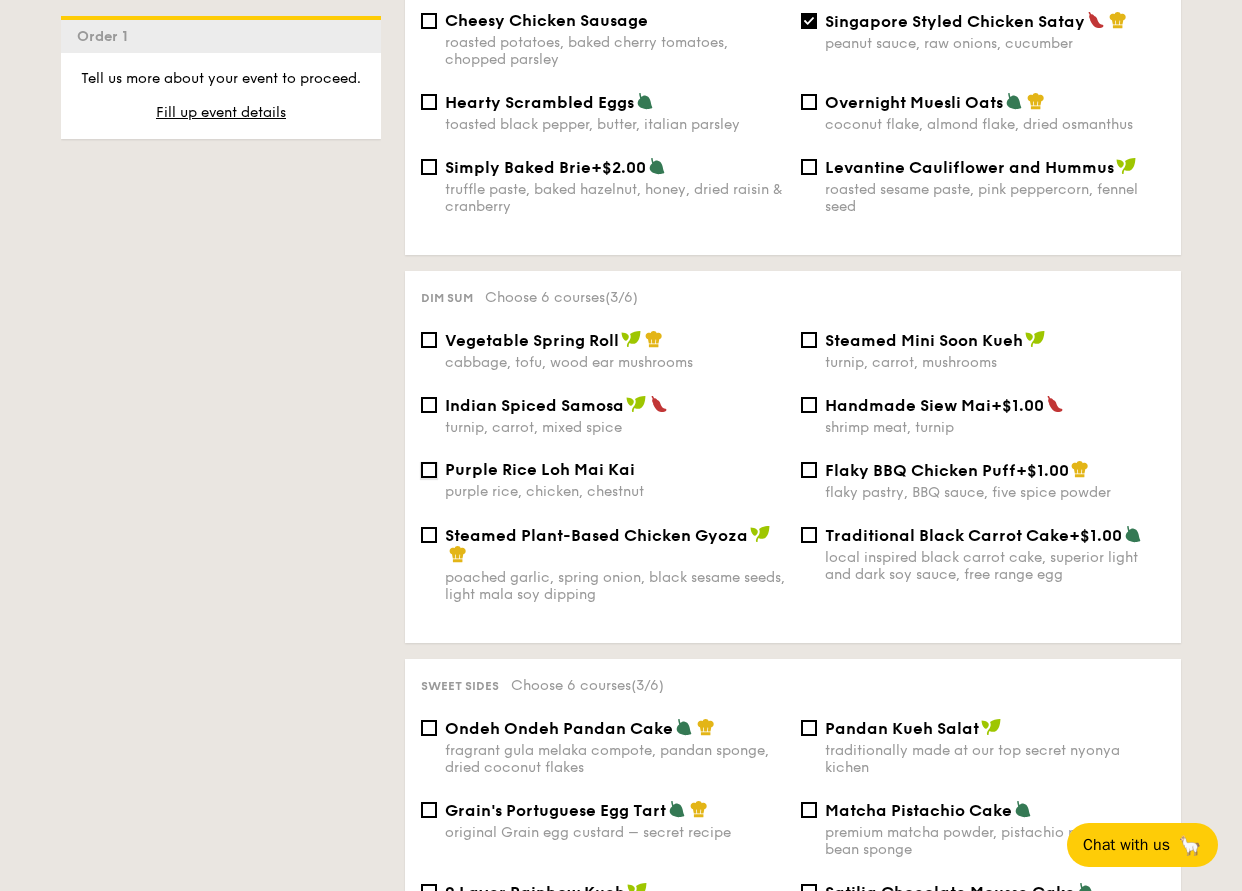 click on "Purple Rice Loh Mai Kai  purple rice, chicken, chestnut" at bounding box center [429, 470] 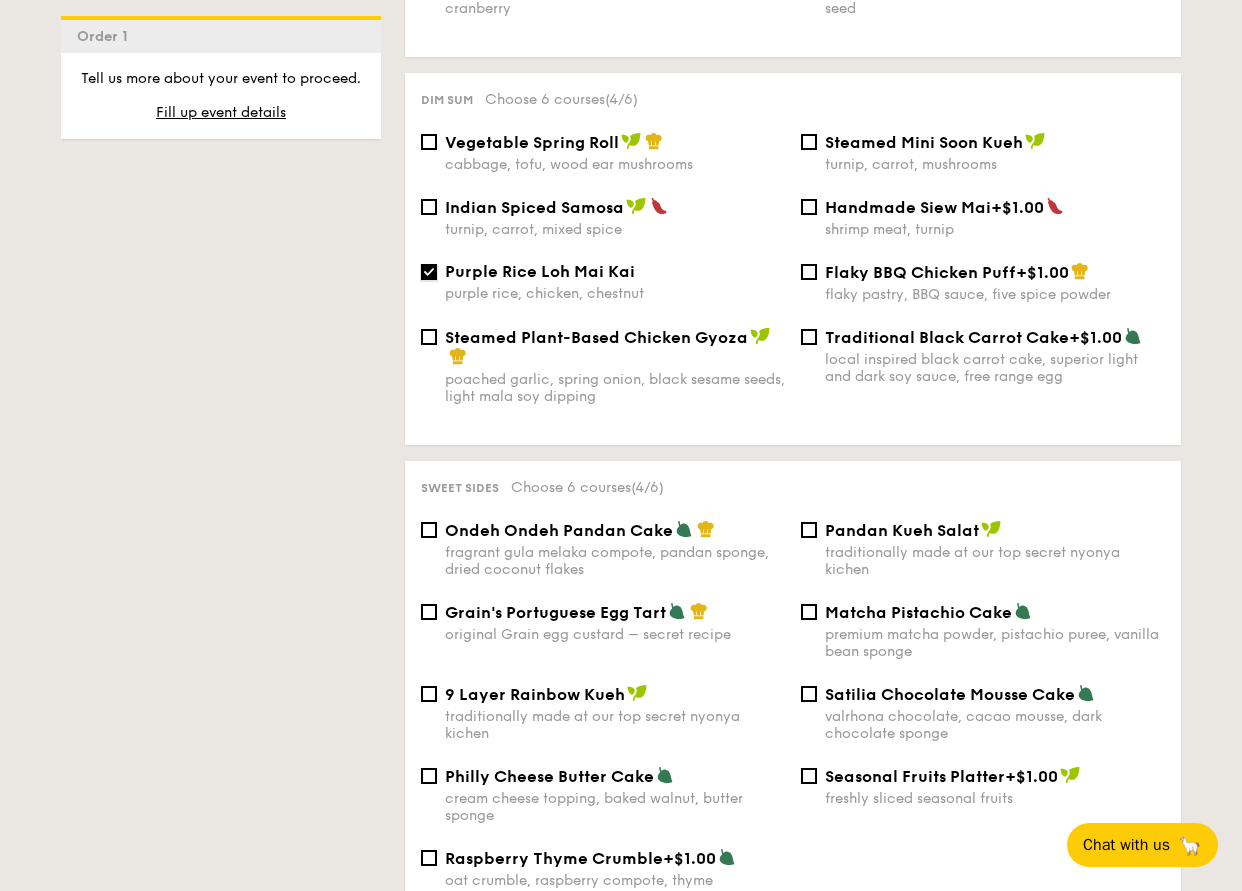 scroll, scrollTop: 1809, scrollLeft: 0, axis: vertical 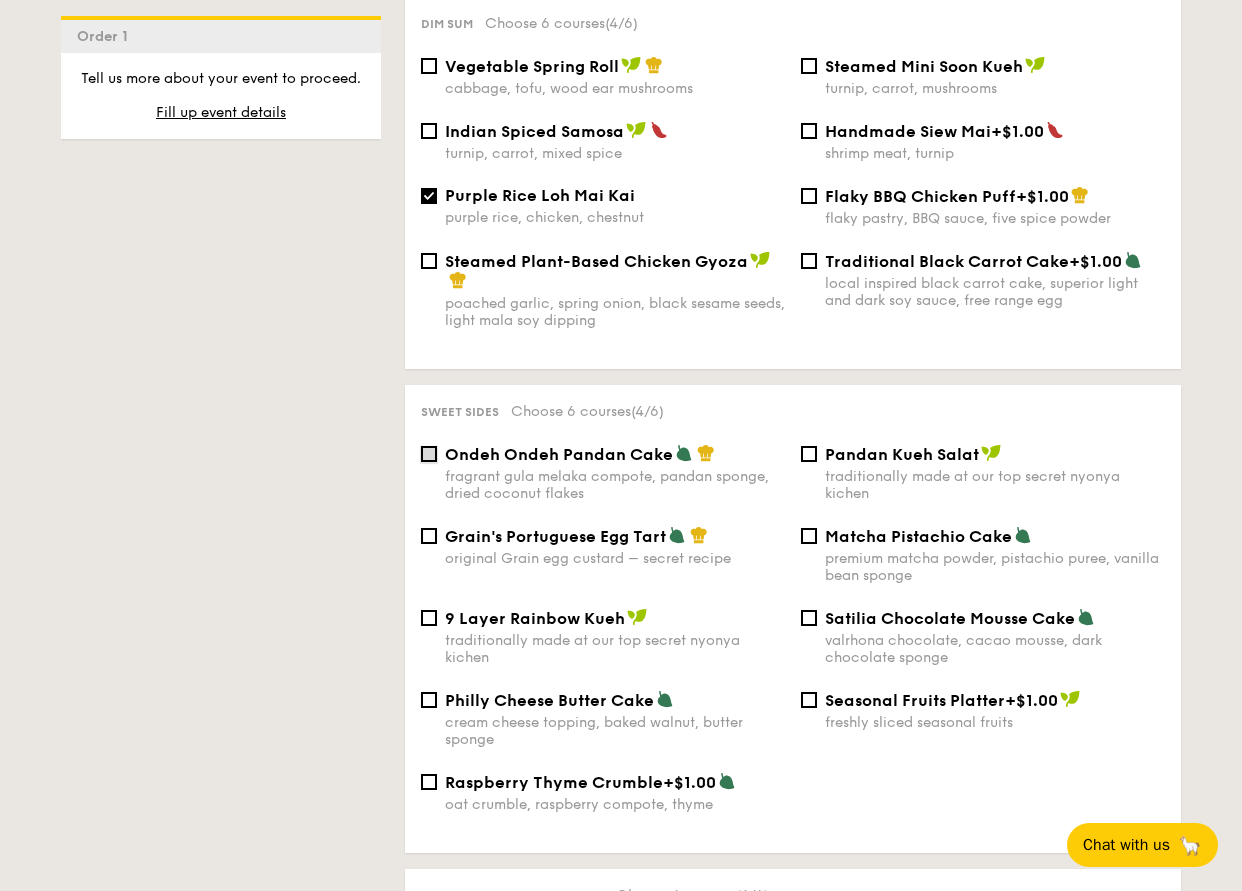 click on "Ondeh Ondeh Pandan Cake fragrant gula melaka compote, pandan sponge, dried coconut flakes" at bounding box center [429, 454] 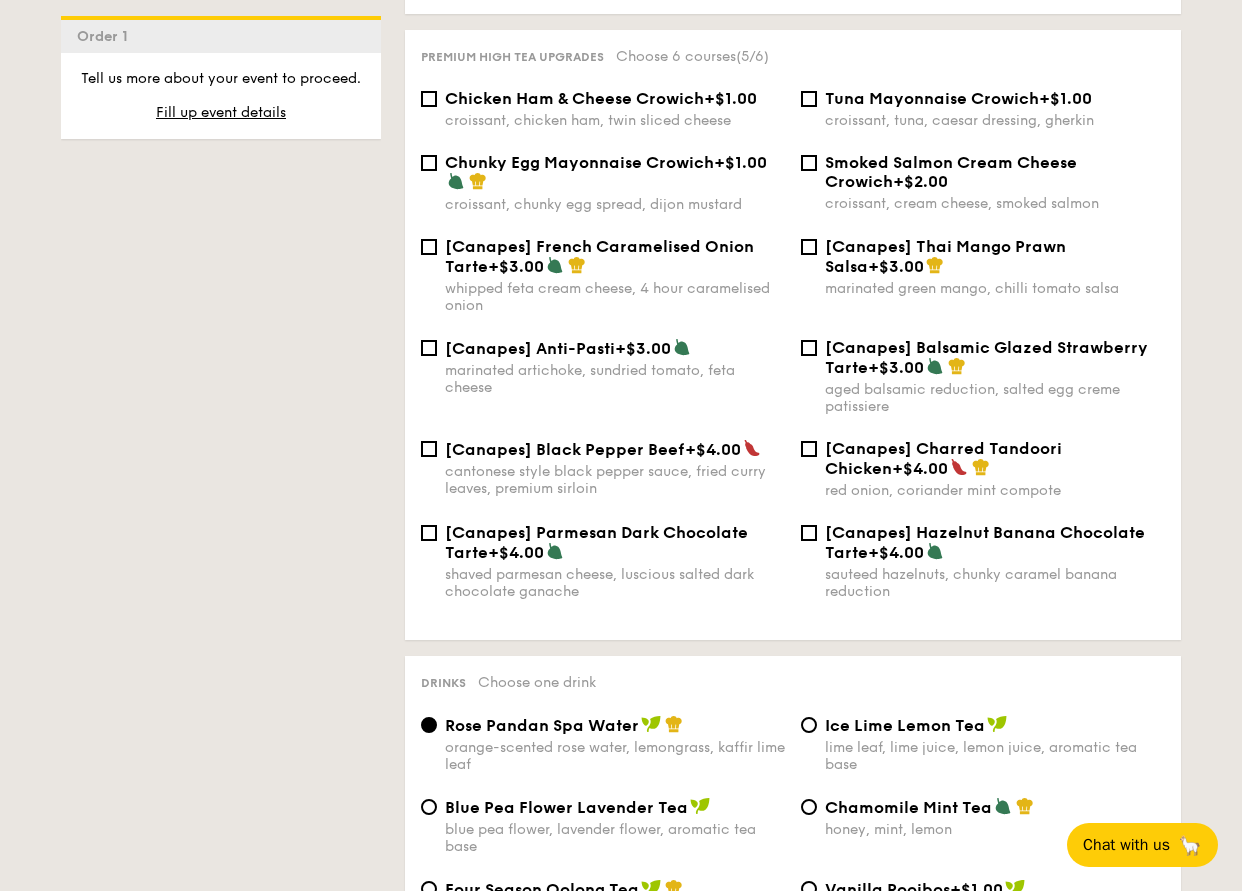 scroll, scrollTop: 2650, scrollLeft: 0, axis: vertical 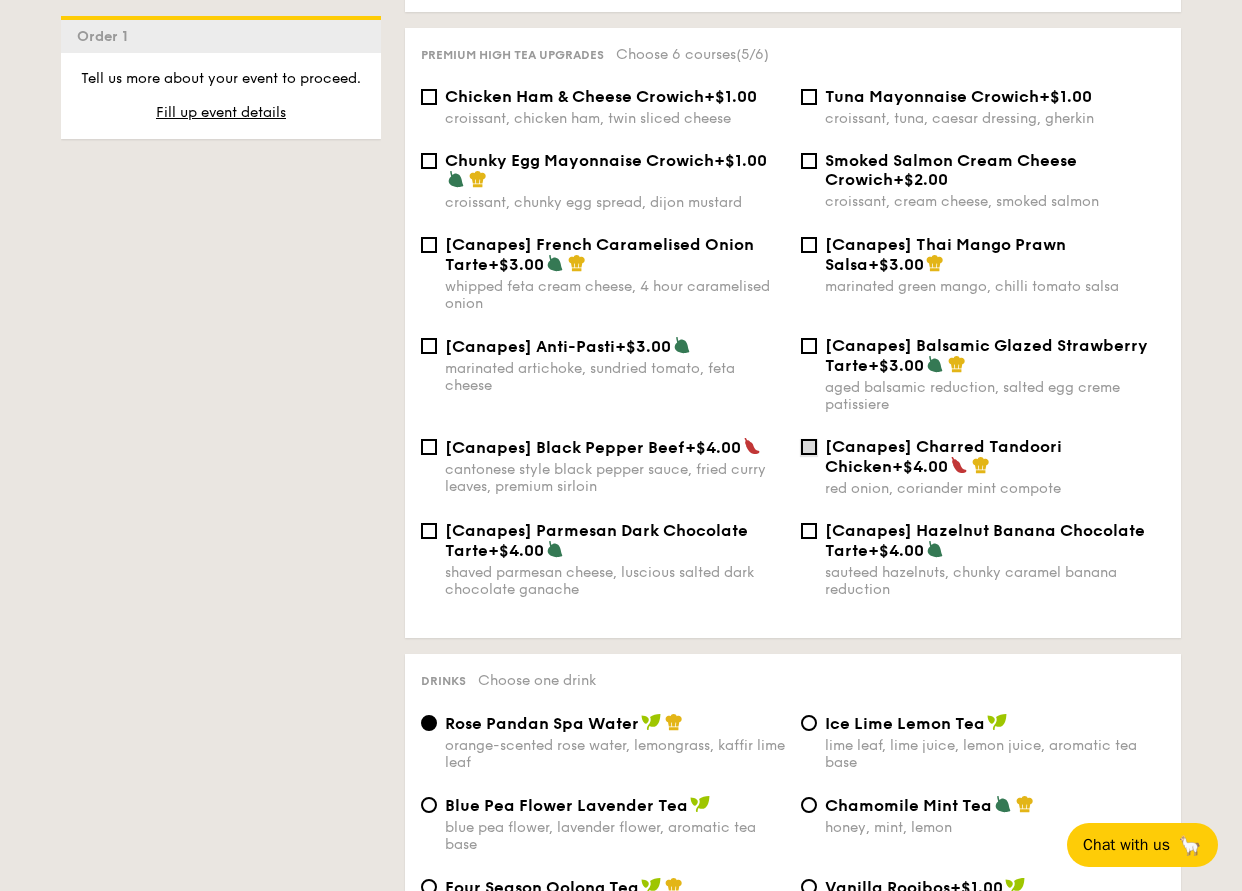 click on "[Canapes] Charred Tandoori Chicken
+$4.00
red onion, coriander mint compote" at bounding box center [809, 447] 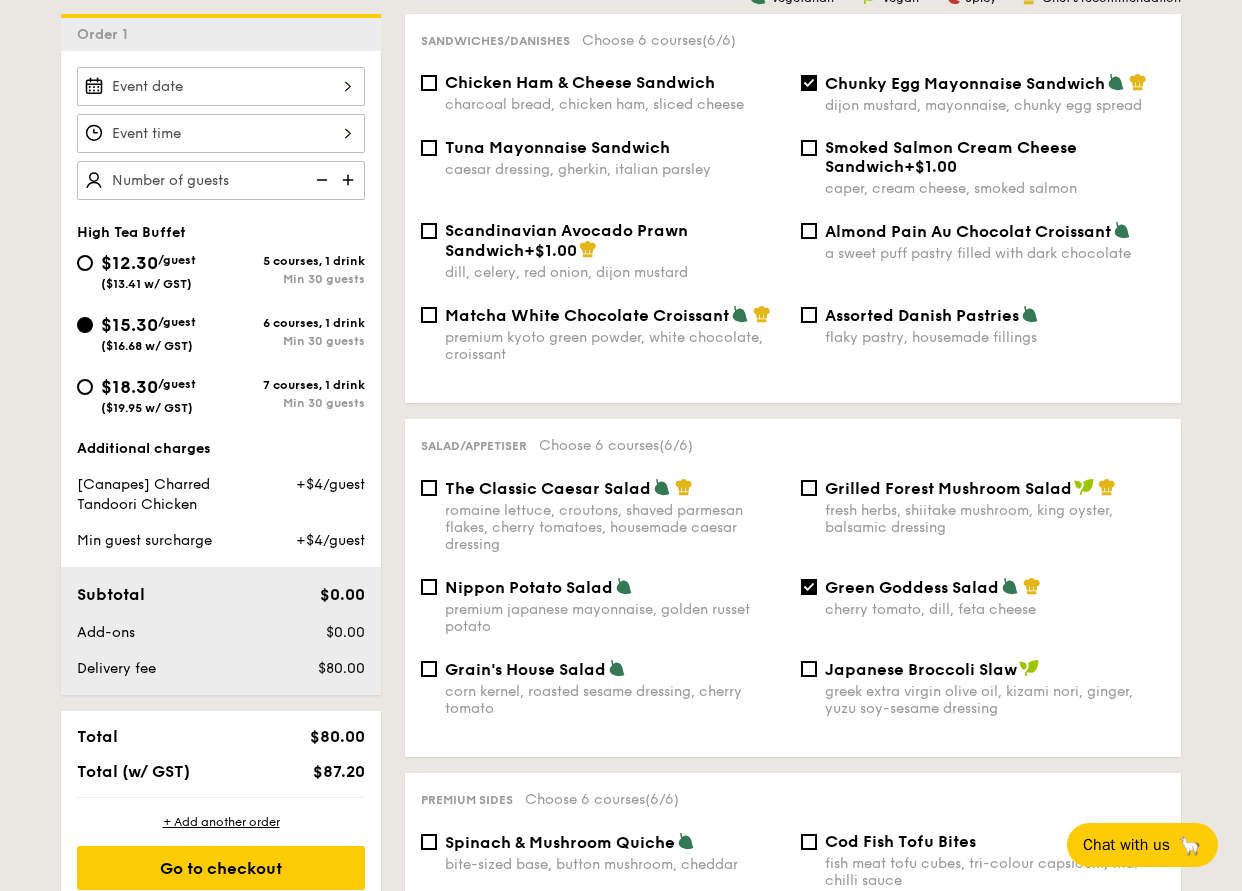 scroll, scrollTop: 682, scrollLeft: 0, axis: vertical 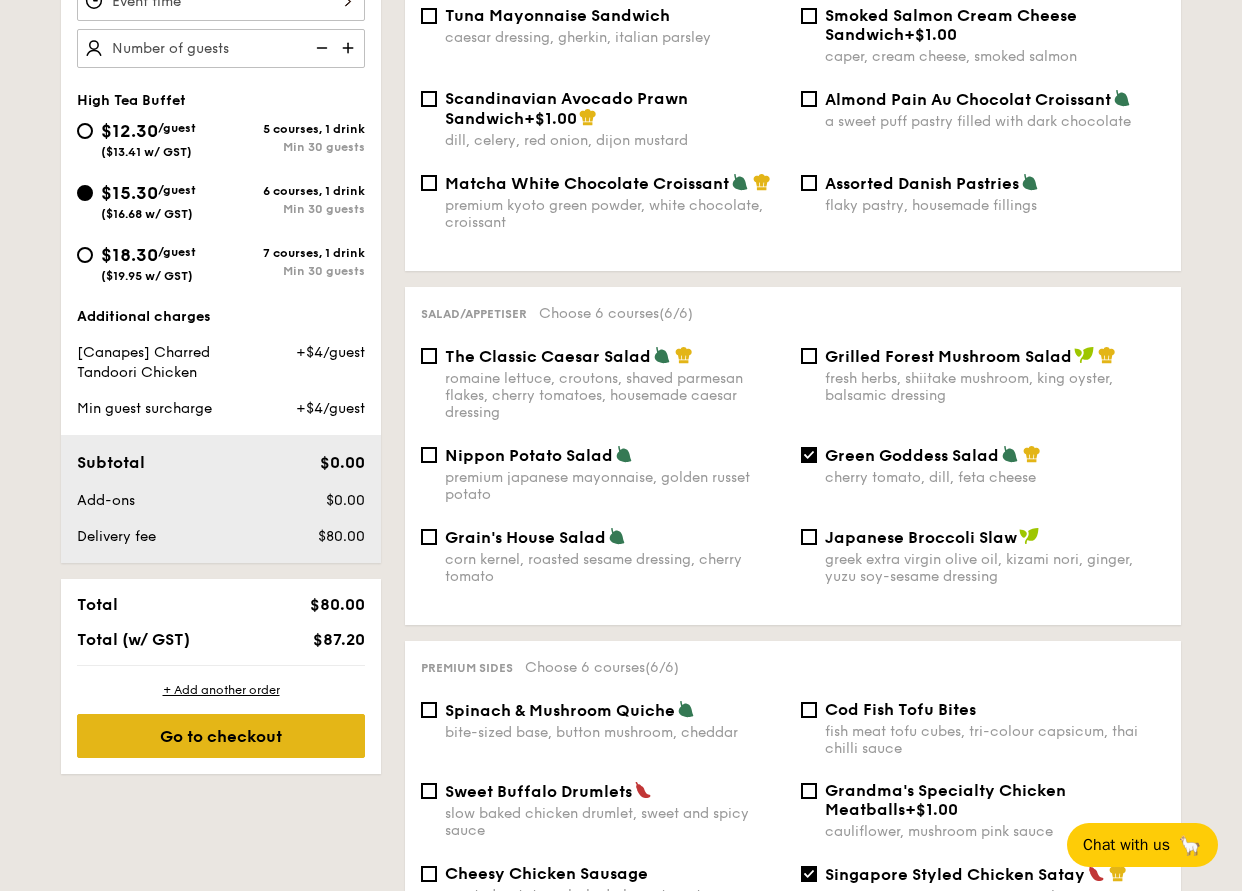 click on "Go to checkout" at bounding box center [221, 736] 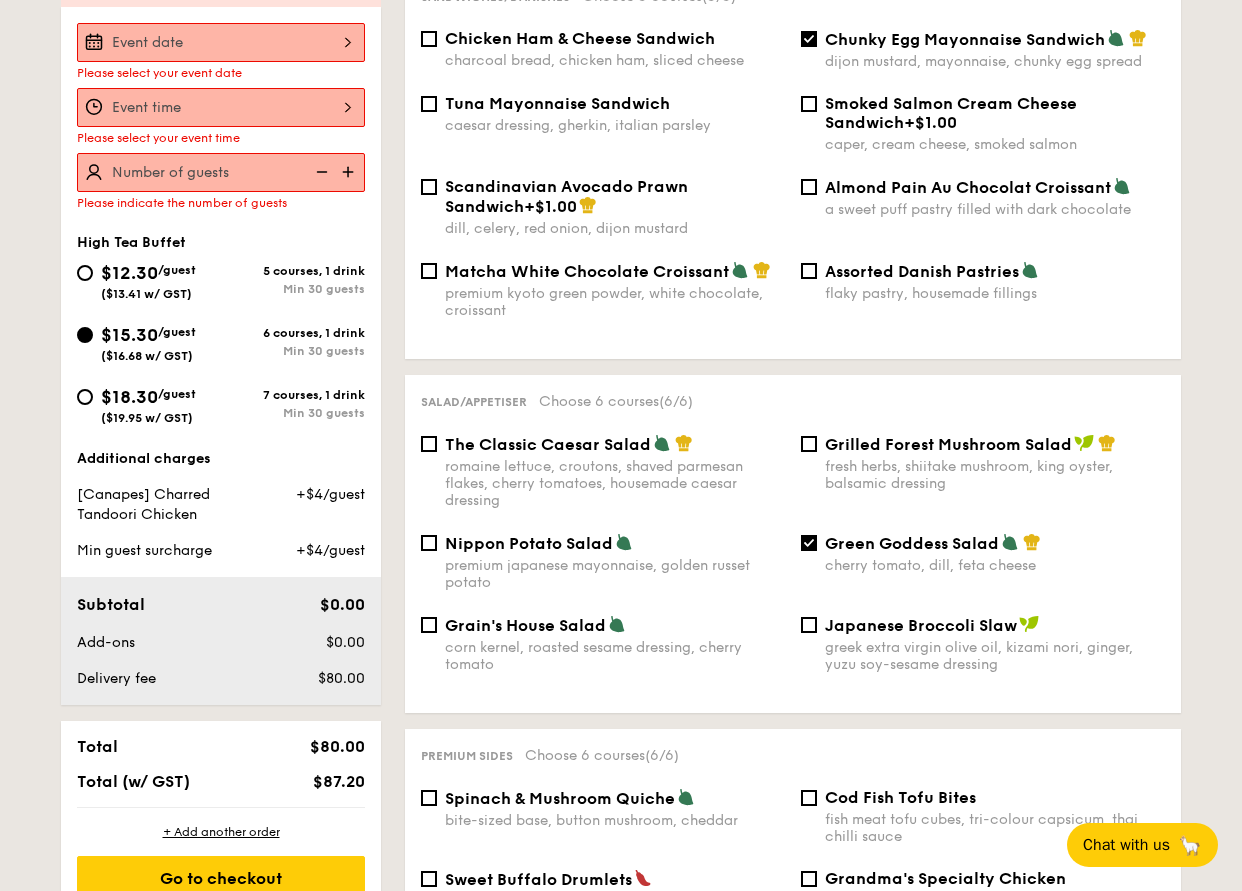 scroll, scrollTop: 578, scrollLeft: 0, axis: vertical 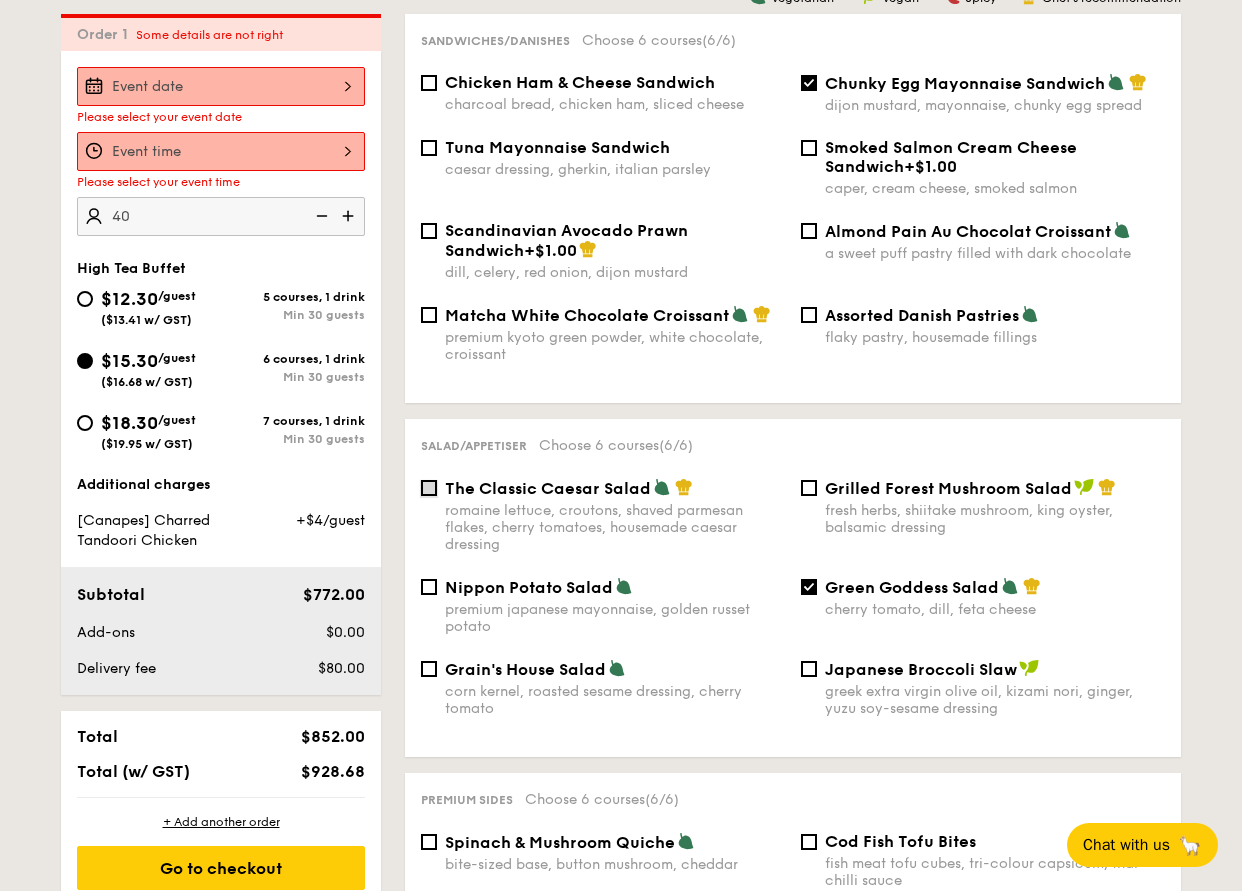 type on "40 guests" 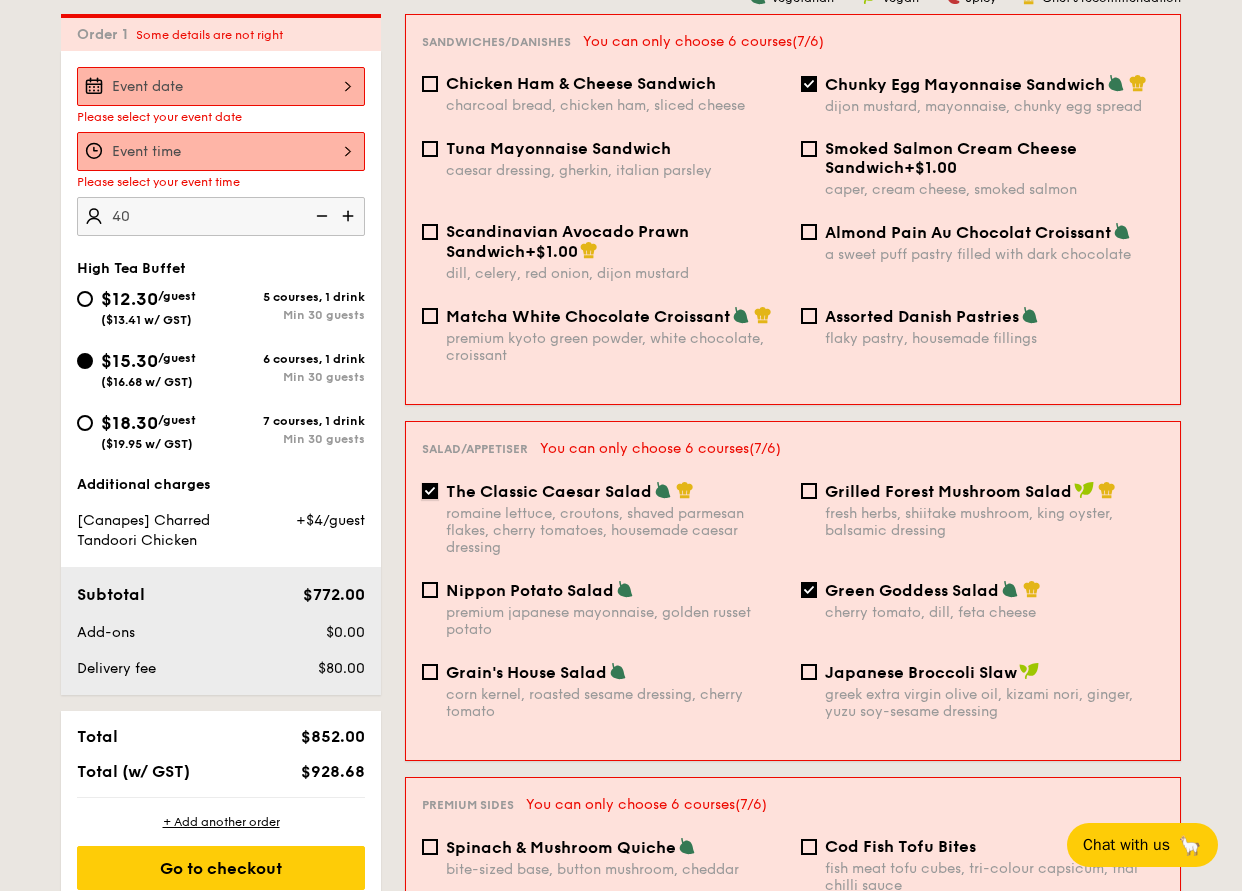 click on "The Classic Caesar Salad romaine lettuce, croutons, shaved parmesan flakes, cherry tomatoes, housemade caesar dressing" at bounding box center [430, 491] 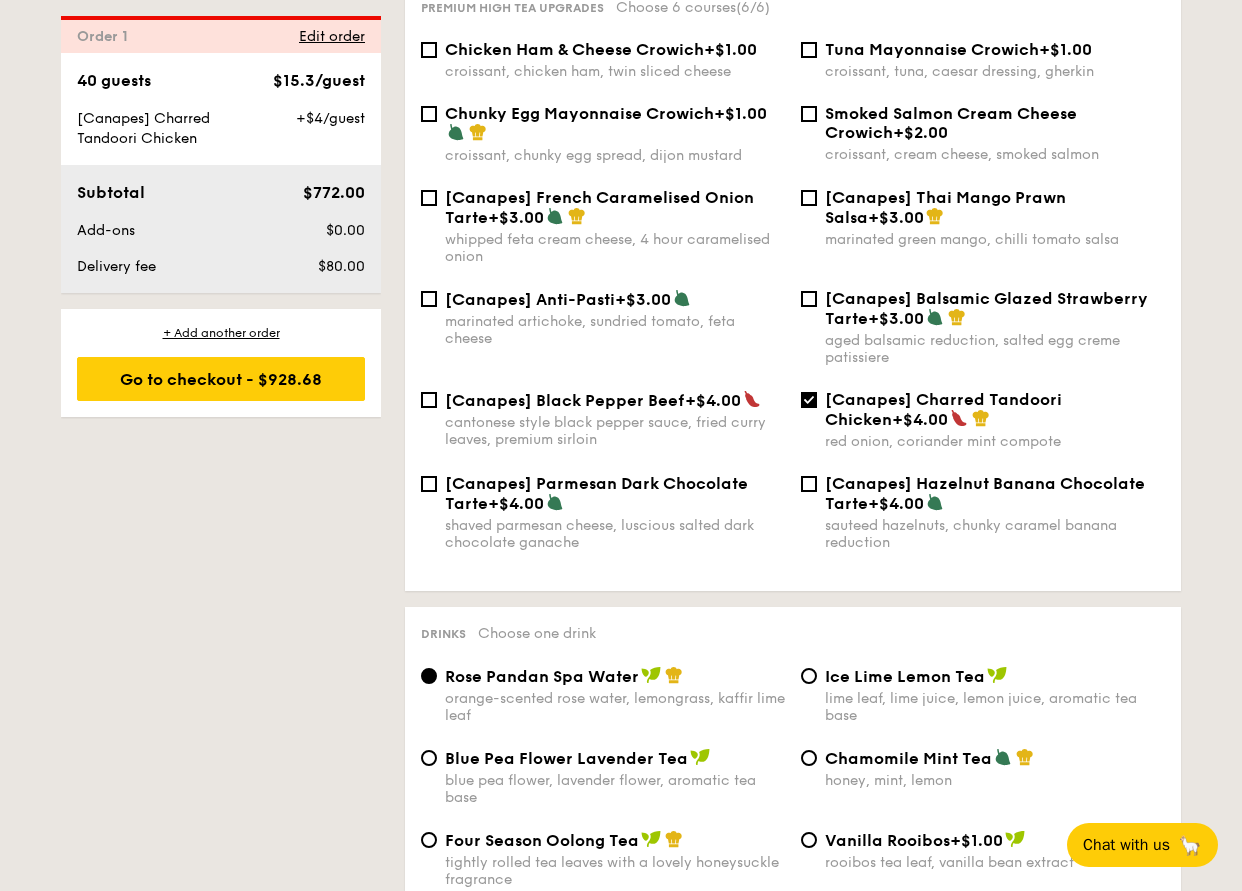 scroll, scrollTop: 2690, scrollLeft: 0, axis: vertical 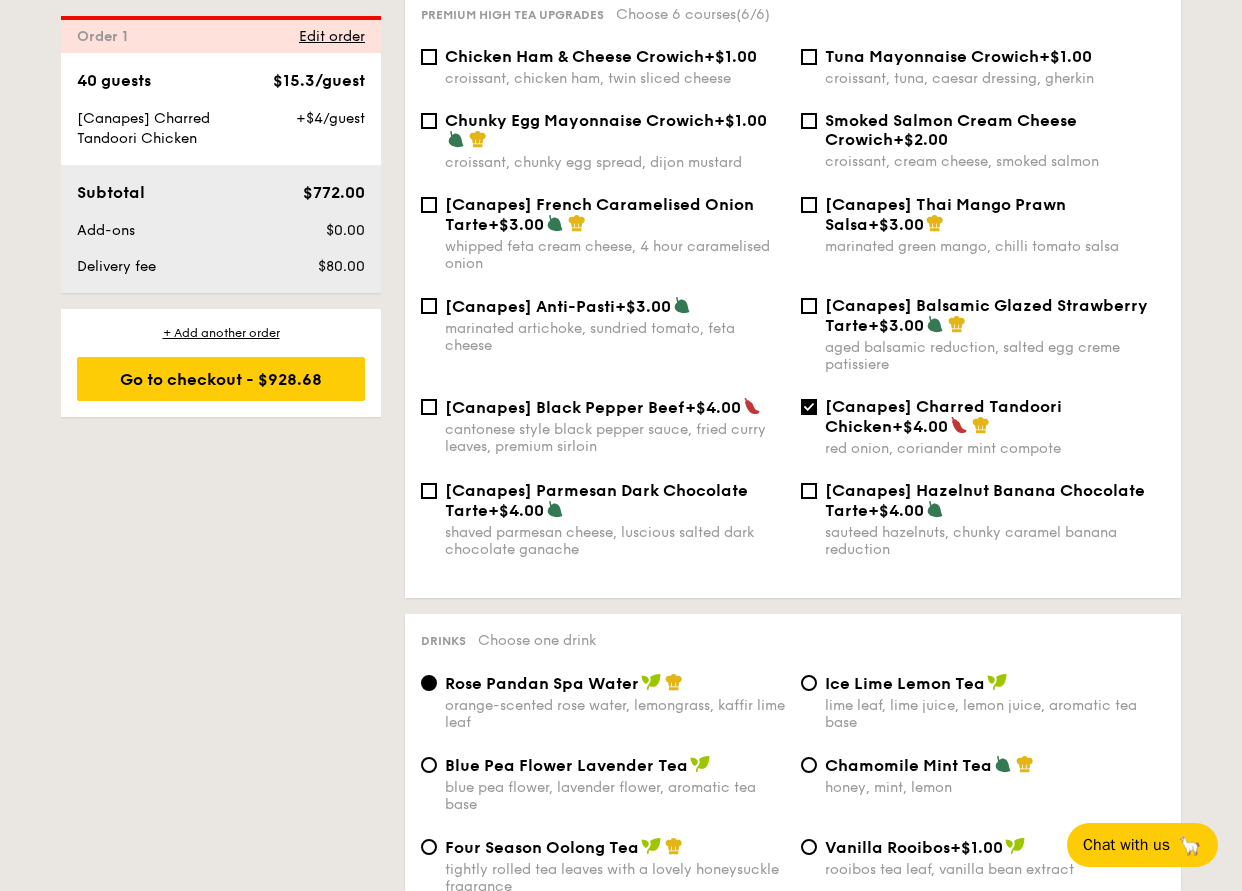click on "[Canapes] Charred Tandoori Chicken
+$4.00
red onion, coriander mint compote" at bounding box center (983, 427) 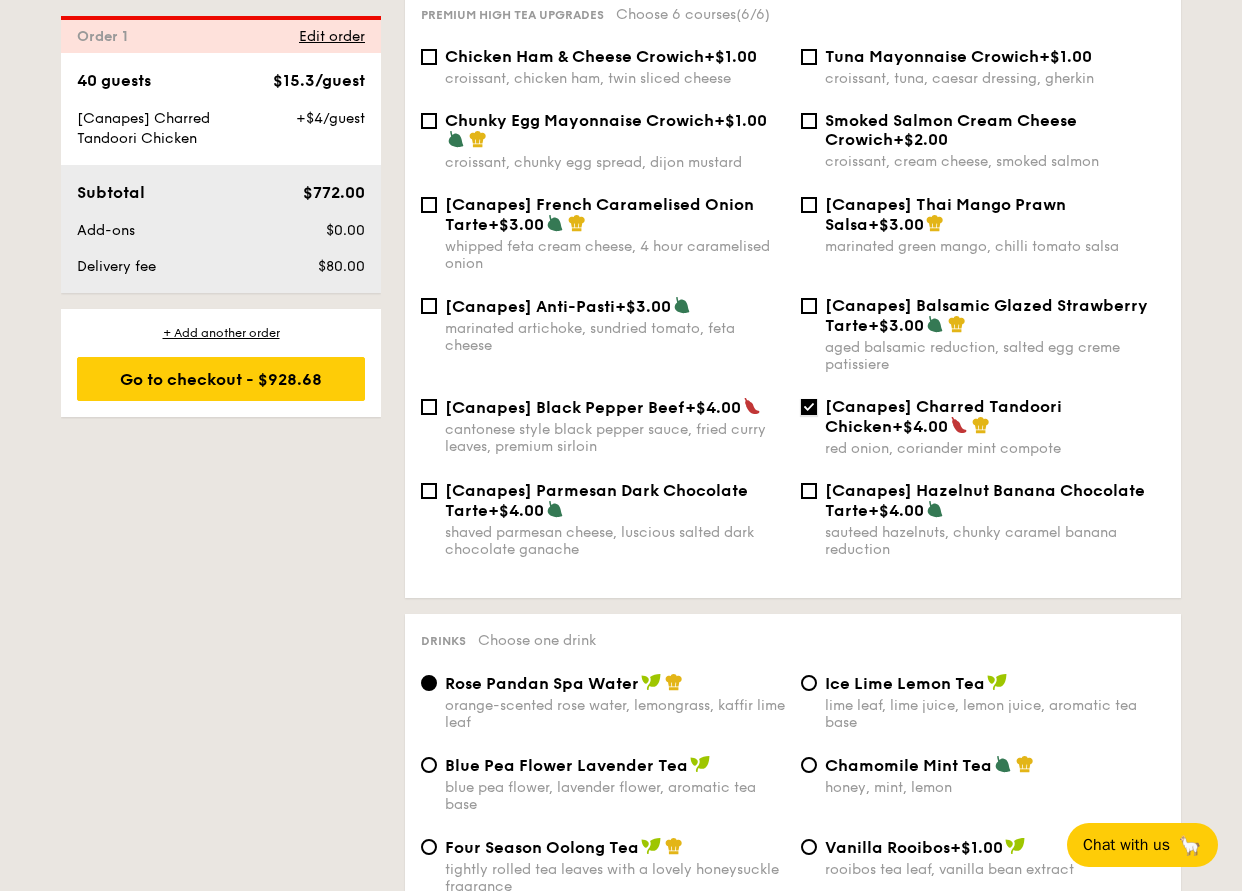 click on "[Canapes] Charred Tandoori Chicken
+$4.00
red onion, coriander mint compote" at bounding box center (809, 407) 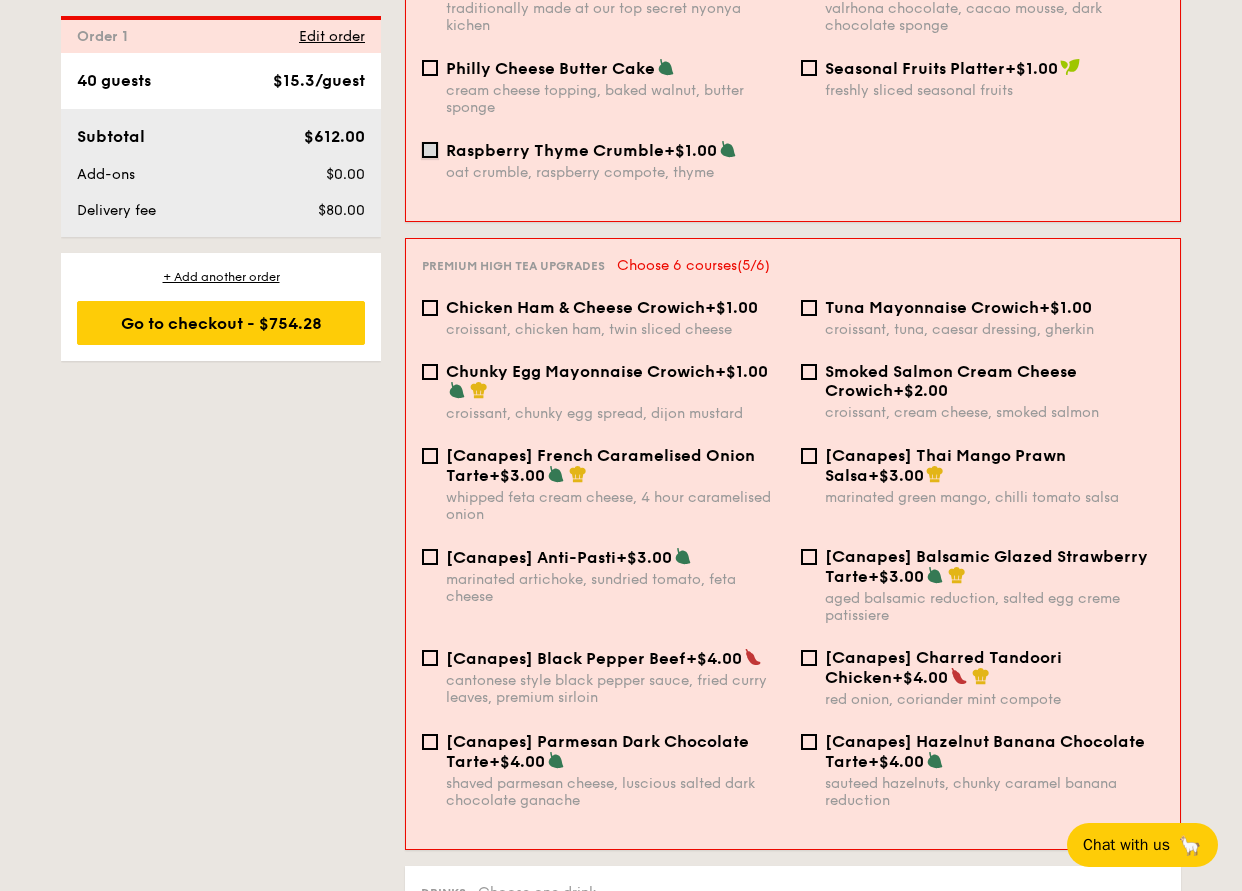 click on "Raspberry Thyme Crumble
+$1.00
oat crumble, raspberry compote, thyme" at bounding box center (430, 150) 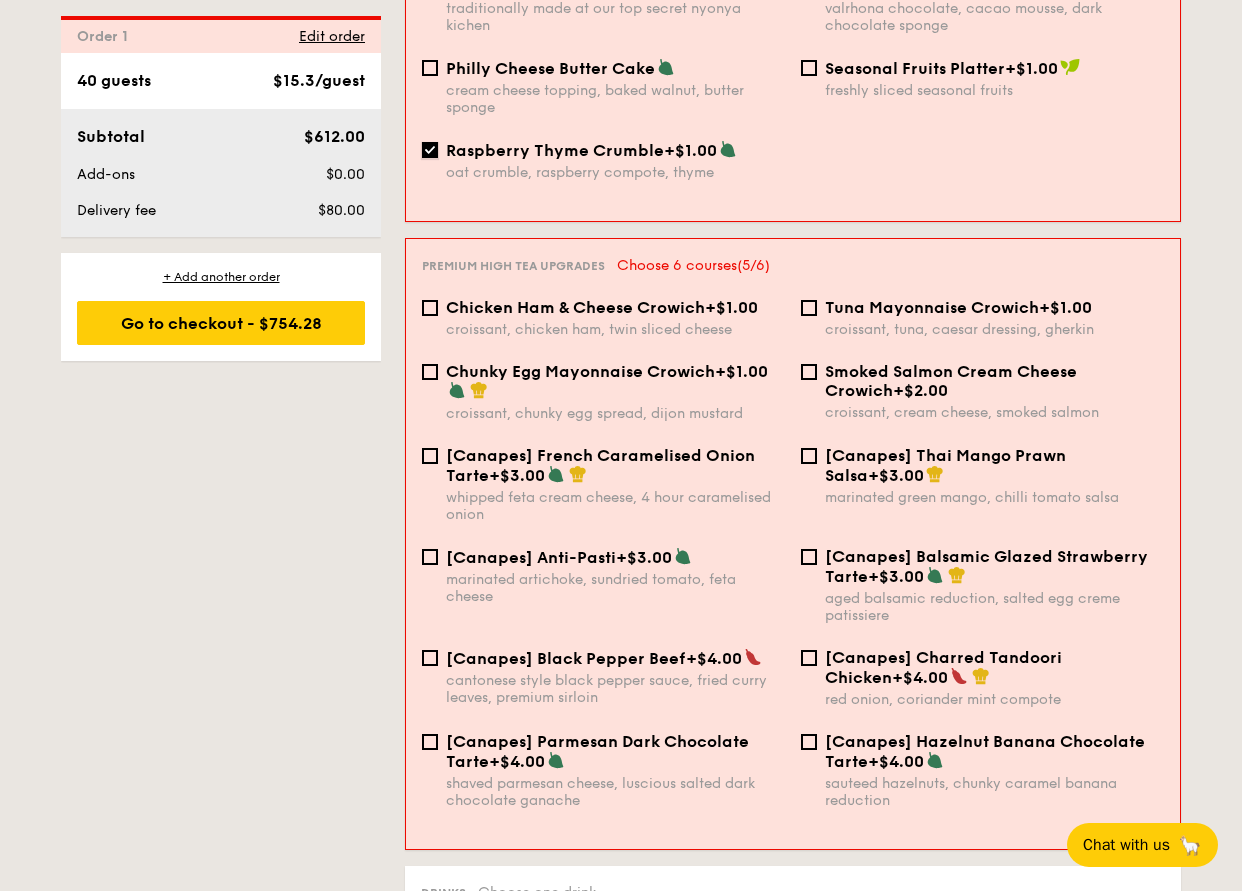 scroll, scrollTop: 2441, scrollLeft: 0, axis: vertical 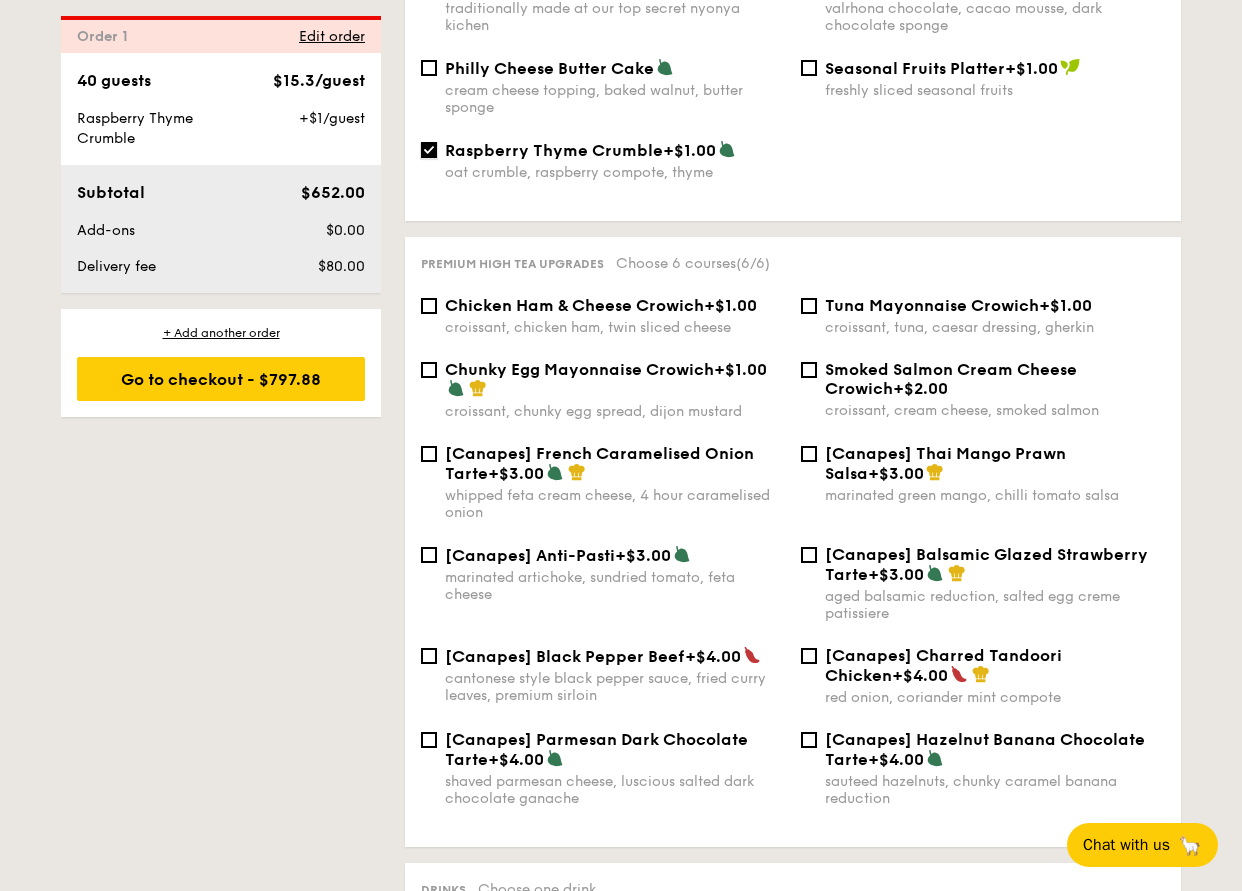 click on "Raspberry Thyme Crumble
+$1.00
oat crumble, raspberry compote, thyme" at bounding box center (429, 150) 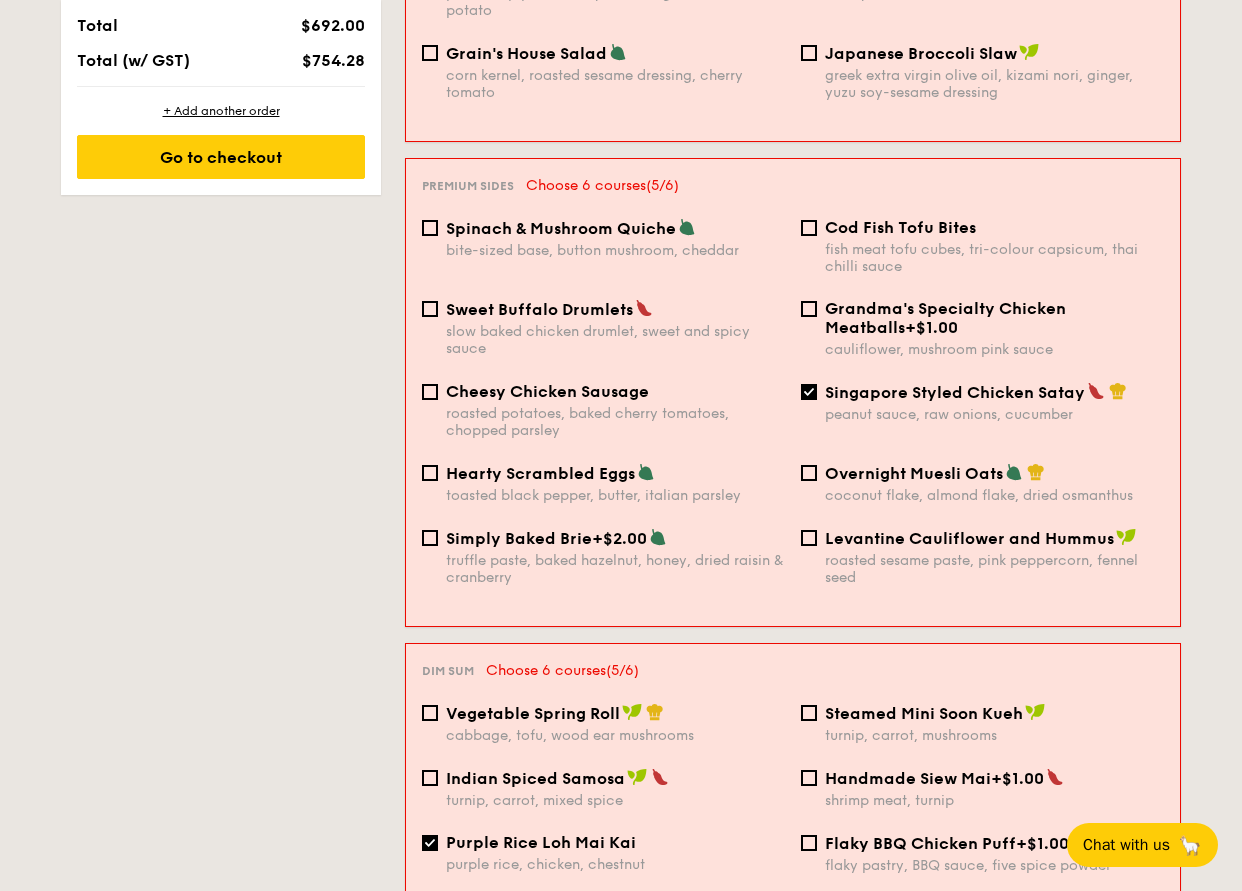 scroll, scrollTop: 1172, scrollLeft: 0, axis: vertical 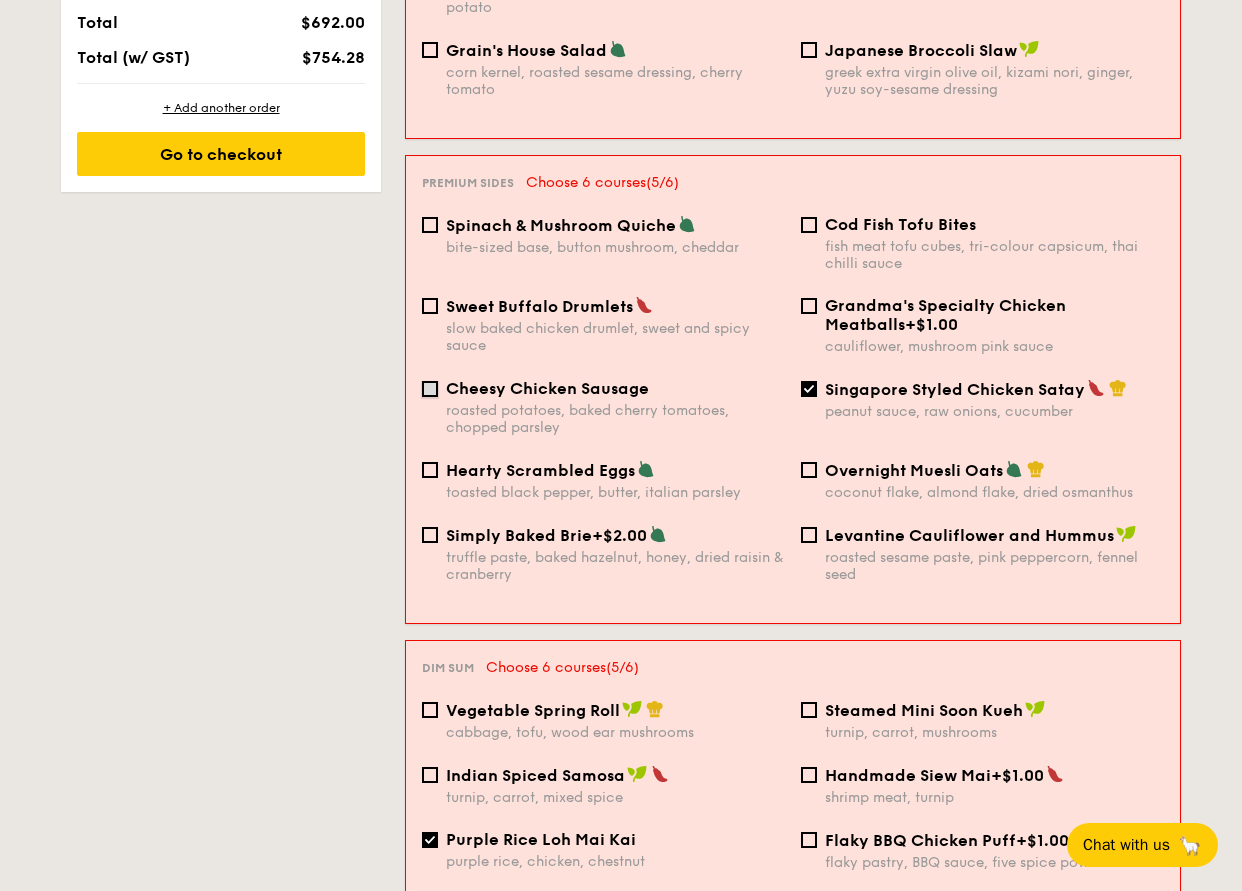 click on "Cheesy Chicken Sausage roasted potatoes, baked cherry tomatoes, chopped parsley" at bounding box center [430, 389] 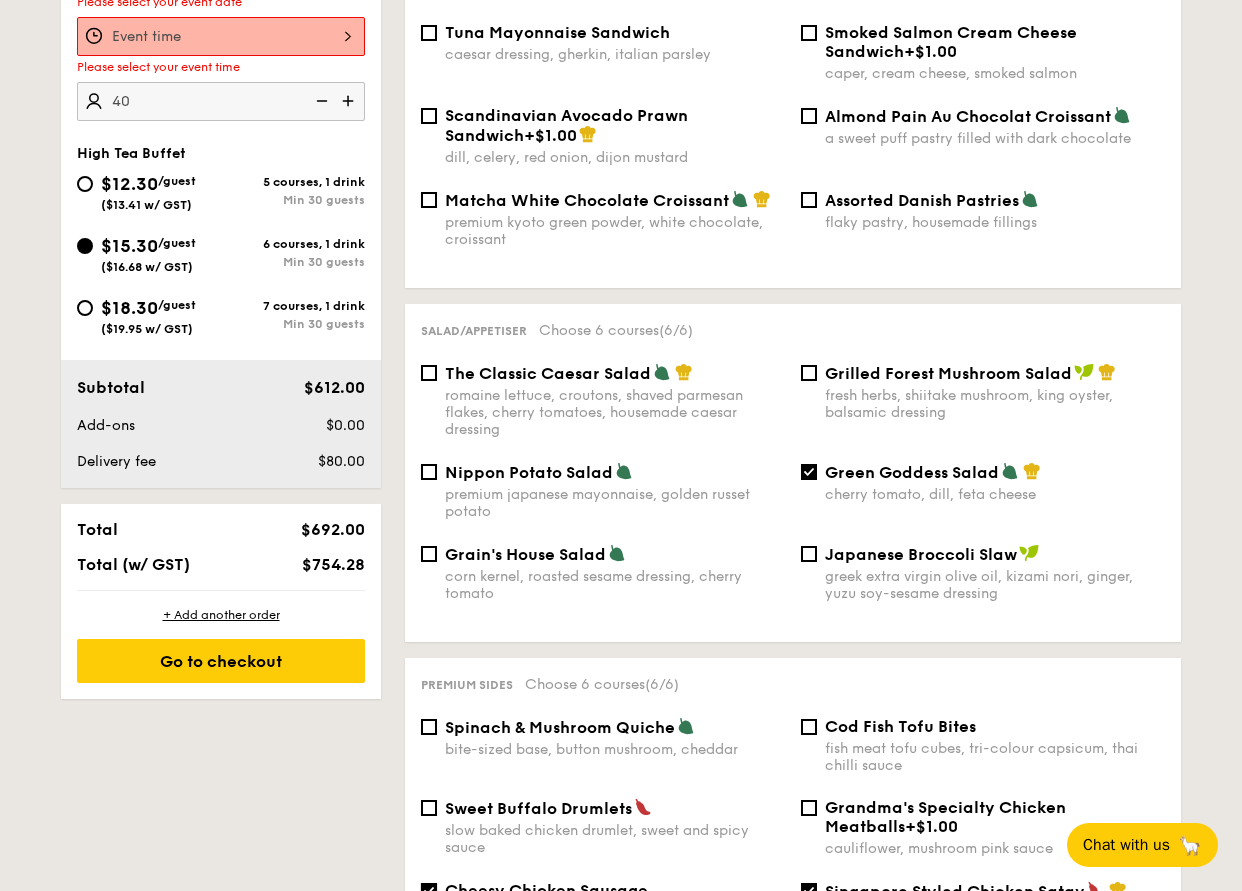 scroll, scrollTop: 636, scrollLeft: 0, axis: vertical 